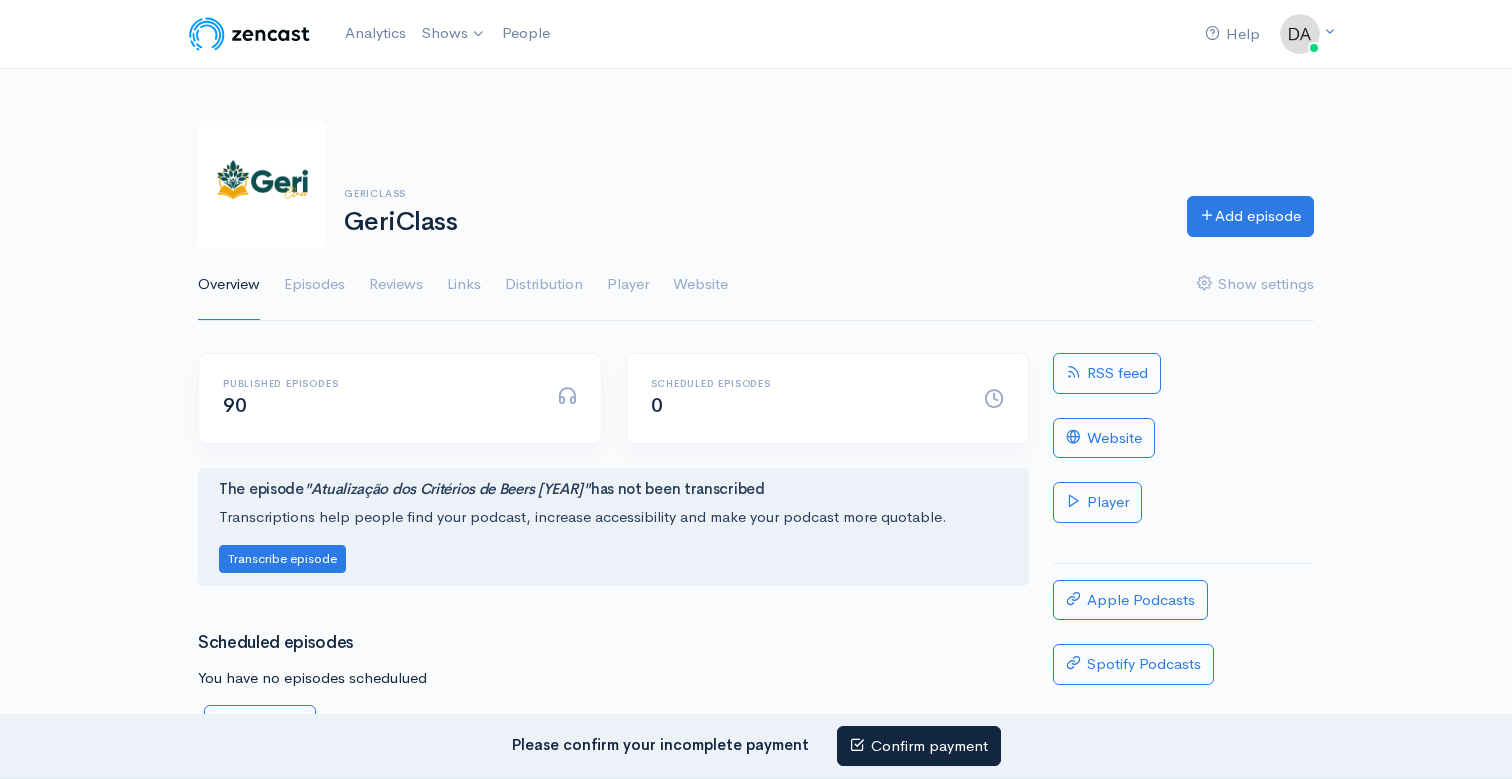 scroll, scrollTop: 0, scrollLeft: 0, axis: both 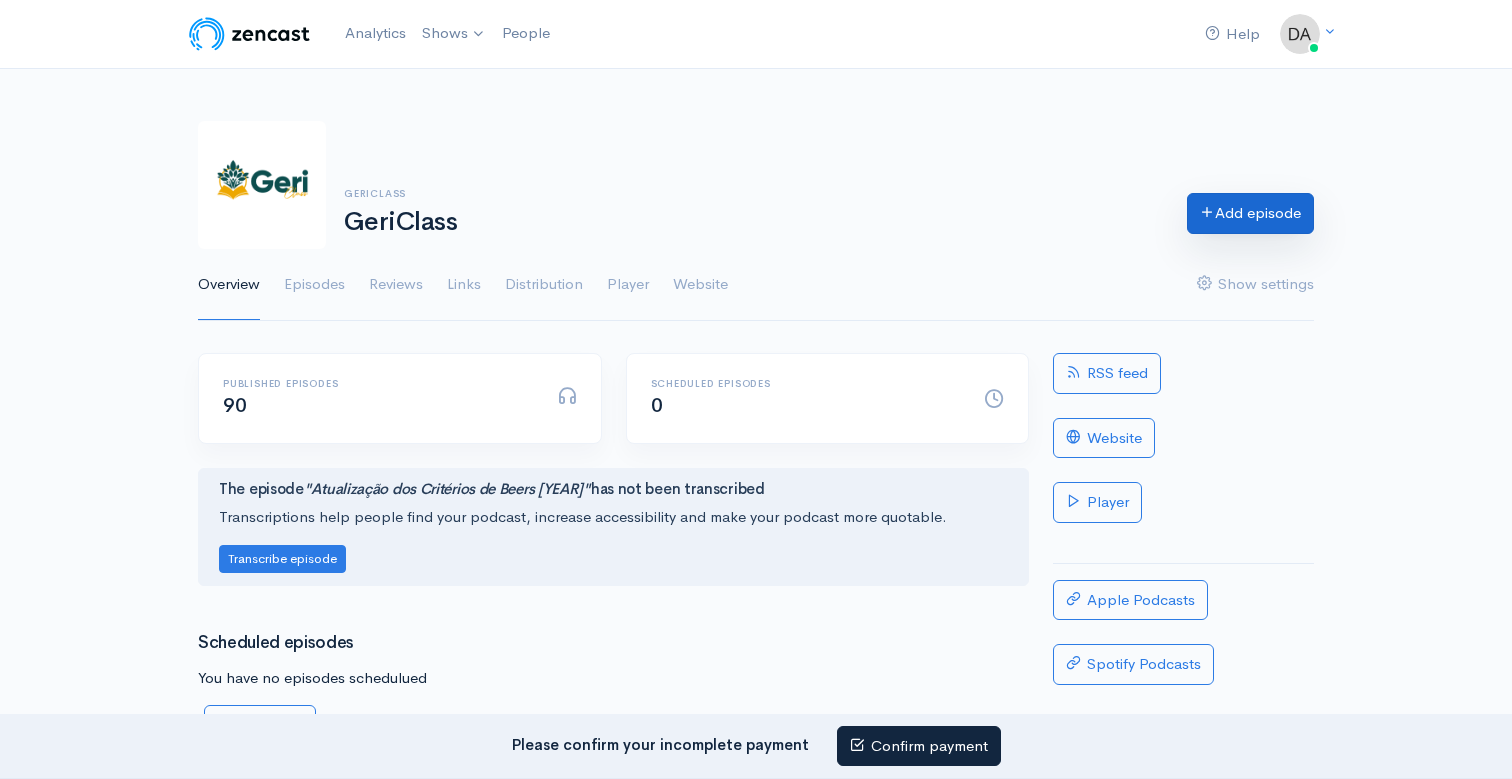 click on "Add episode" at bounding box center (1250, 213) 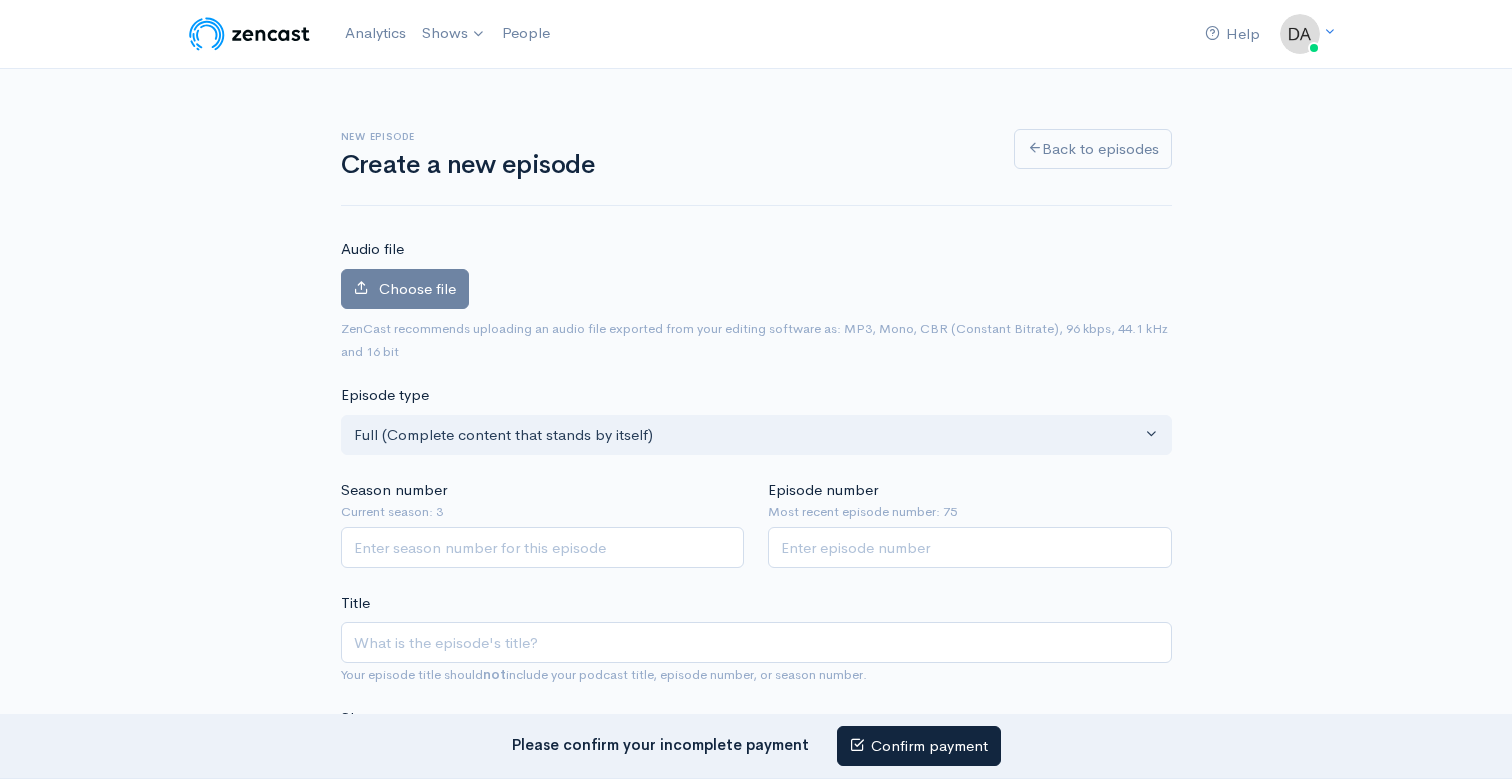 scroll, scrollTop: 0, scrollLeft: 0, axis: both 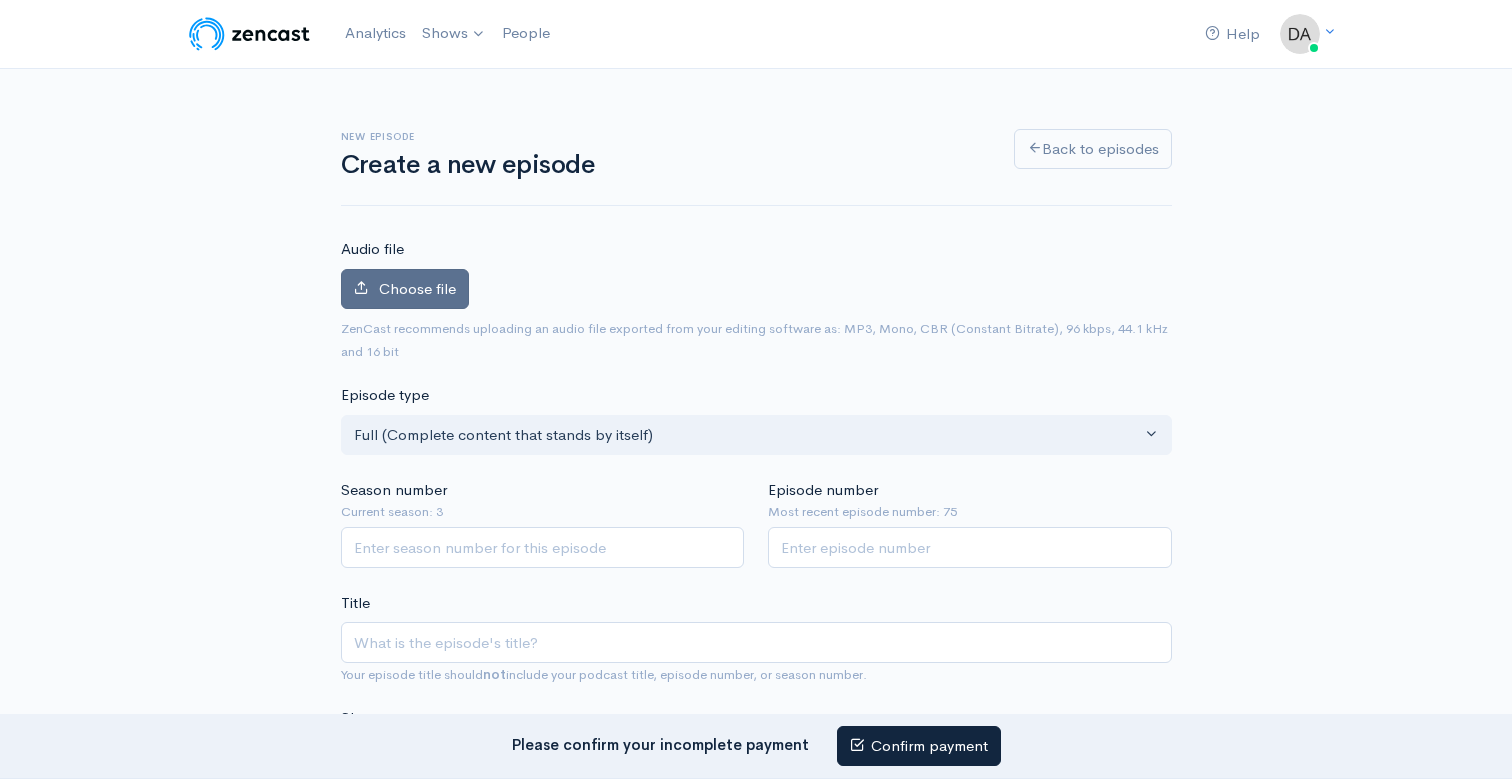 click on "Choose file" at bounding box center (417, 288) 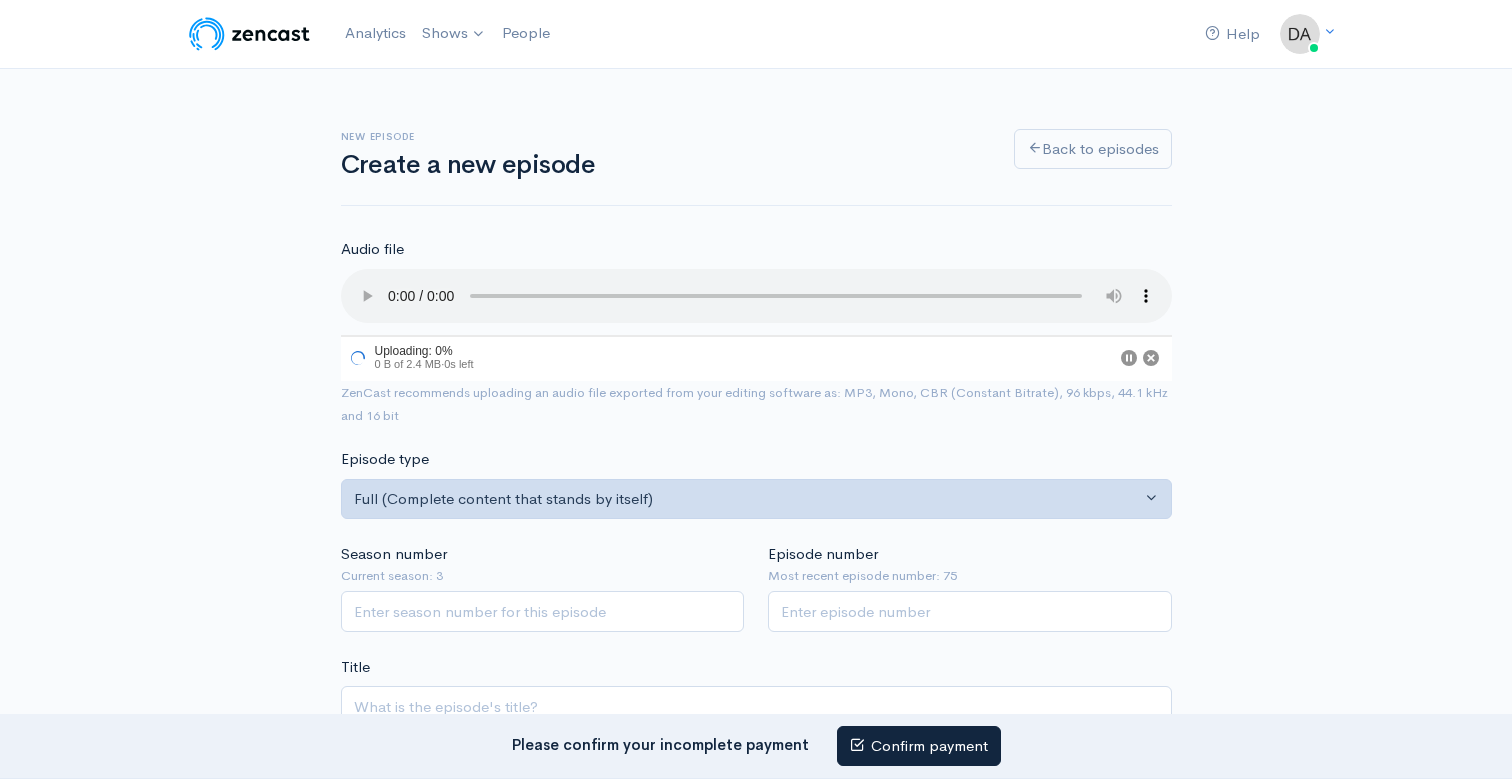 scroll, scrollTop: 45, scrollLeft: 0, axis: vertical 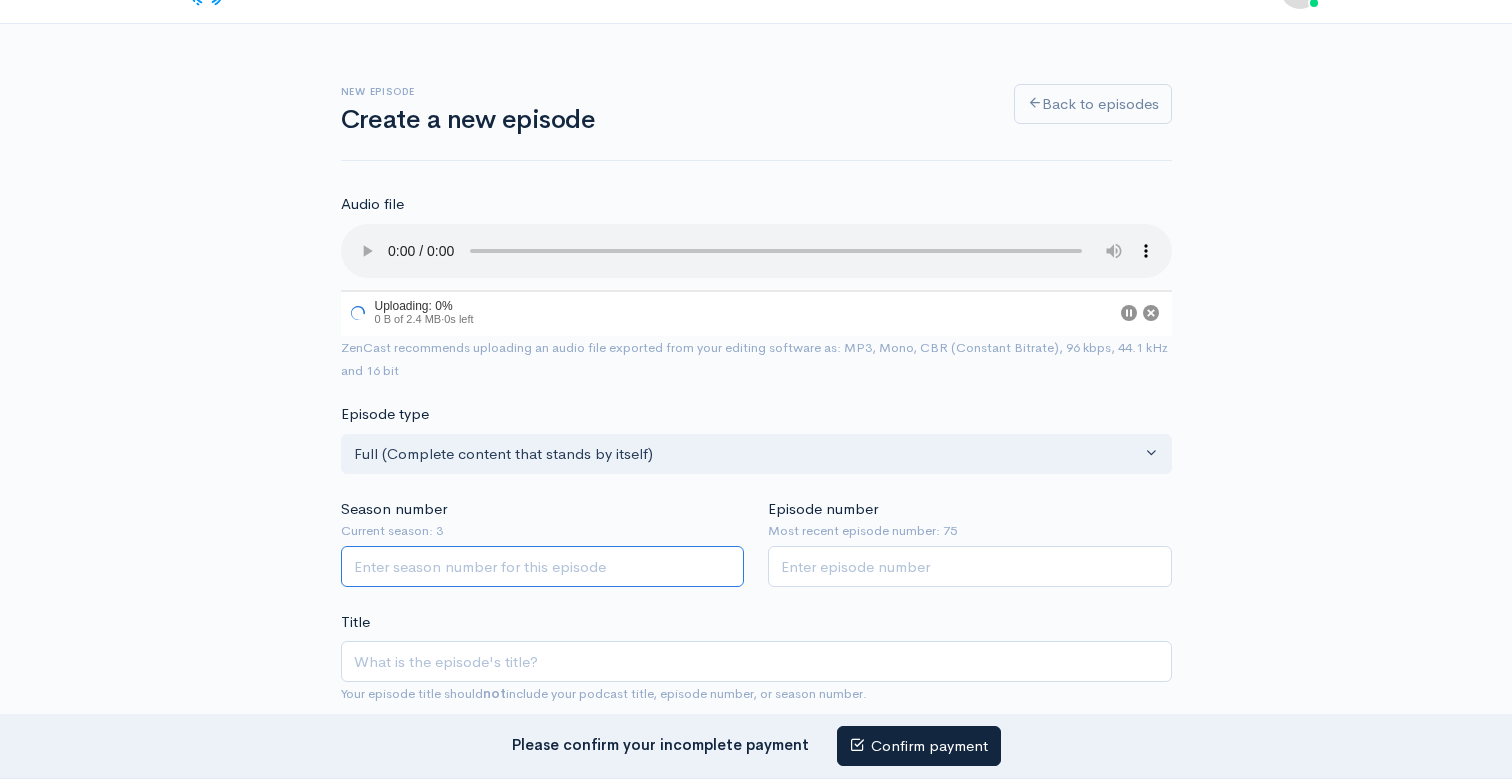 click on "Season number" at bounding box center (543, 566) 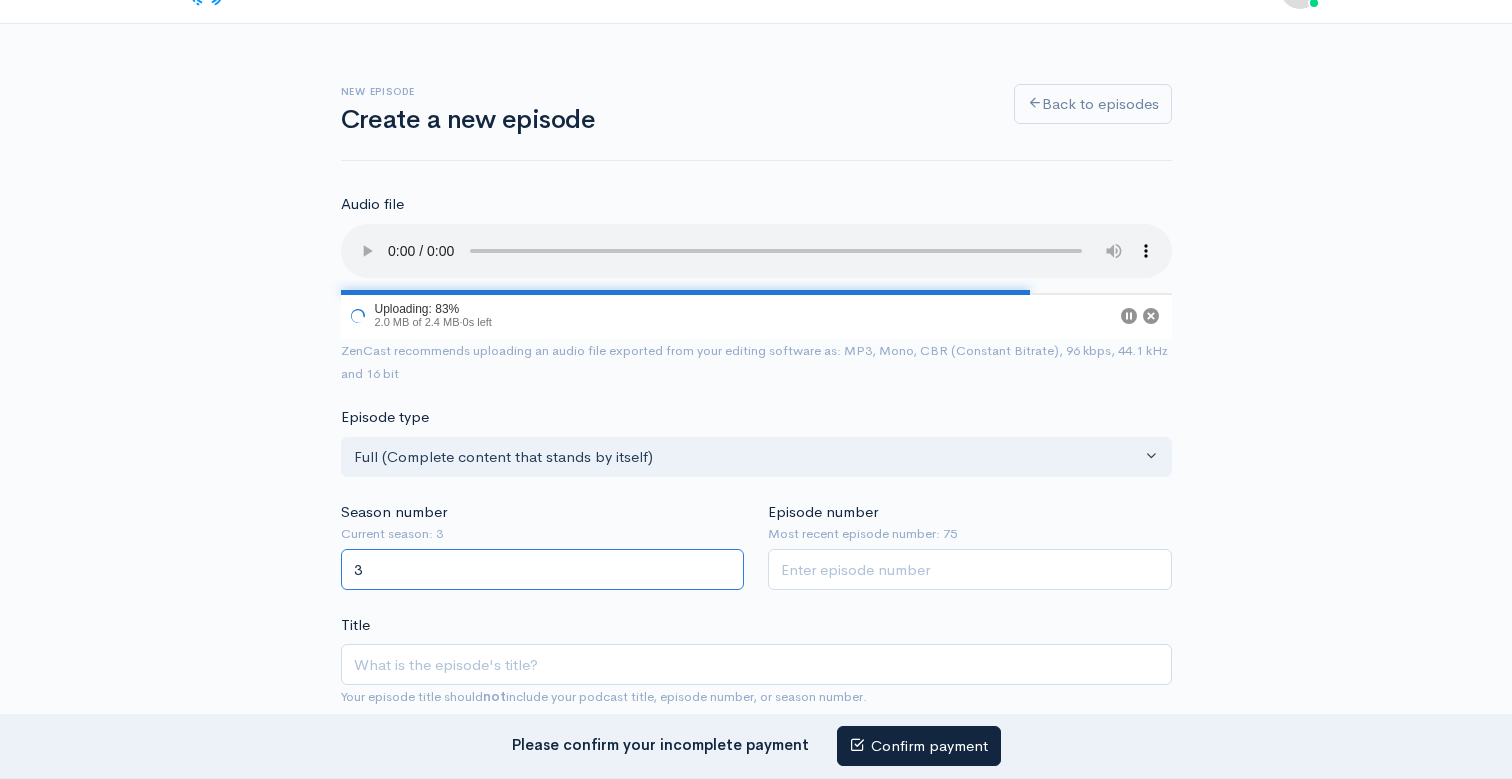 type on "3" 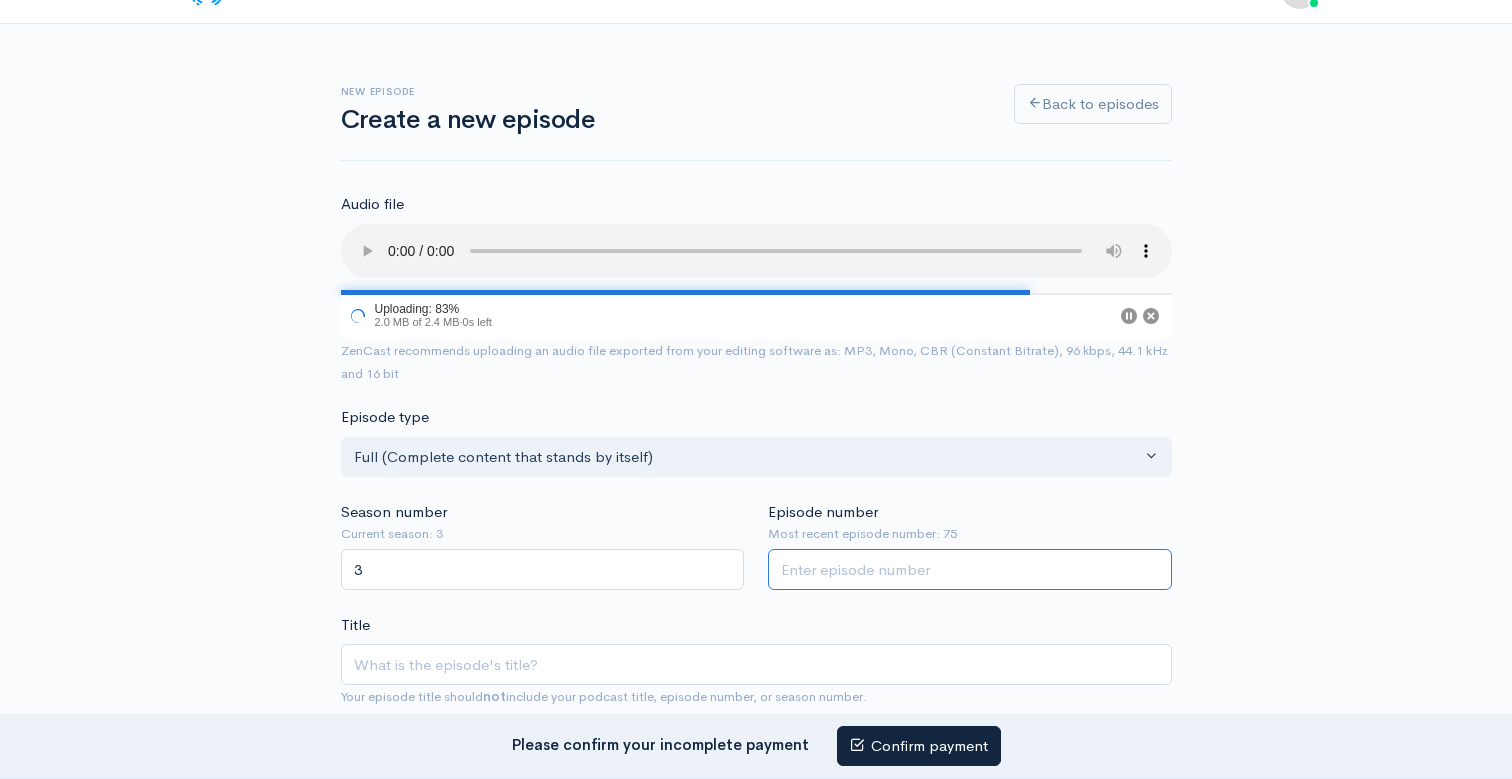 click on "Episode number" at bounding box center [970, 569] 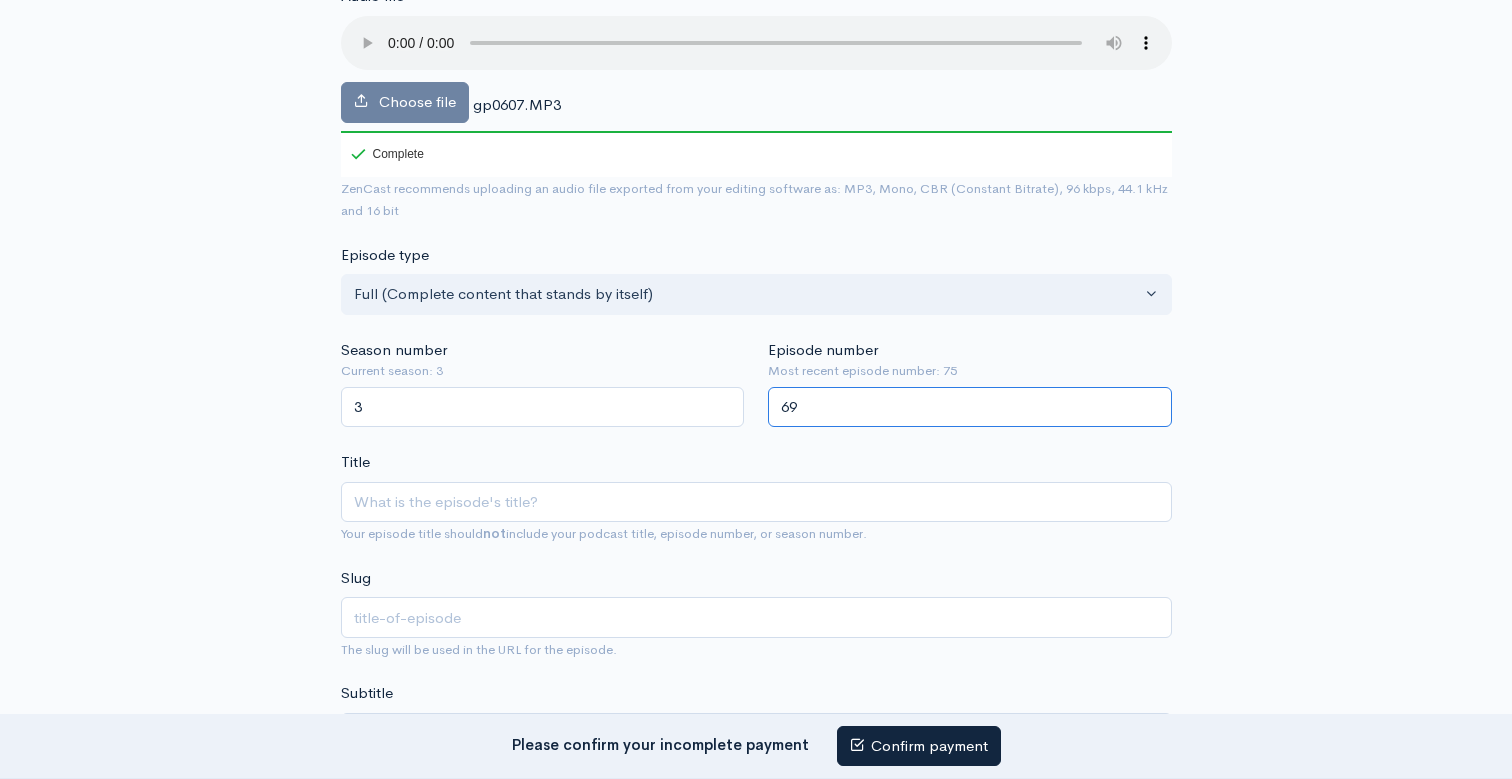 scroll, scrollTop: 271, scrollLeft: 0, axis: vertical 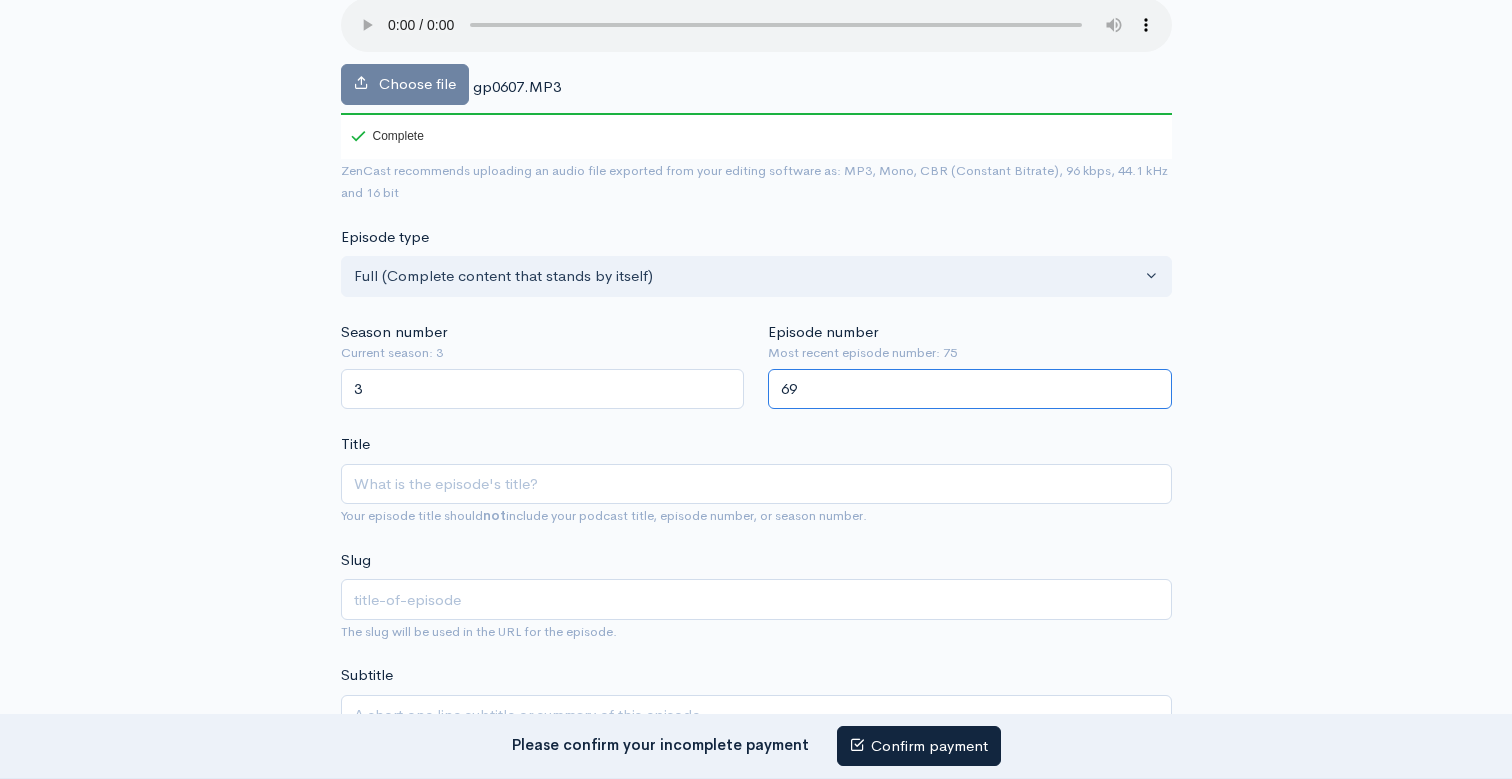 type on "69" 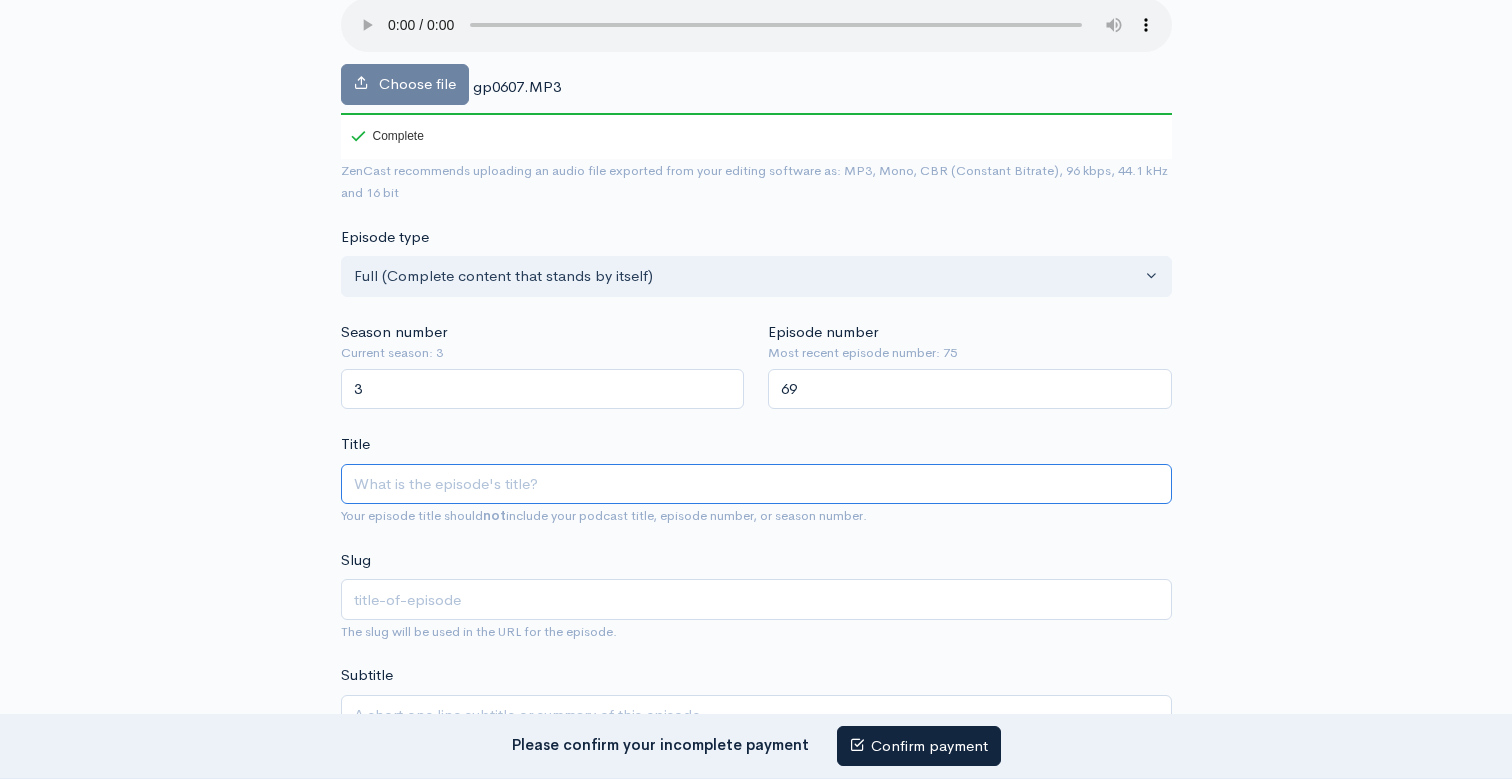 click on "Title" at bounding box center [756, 484] 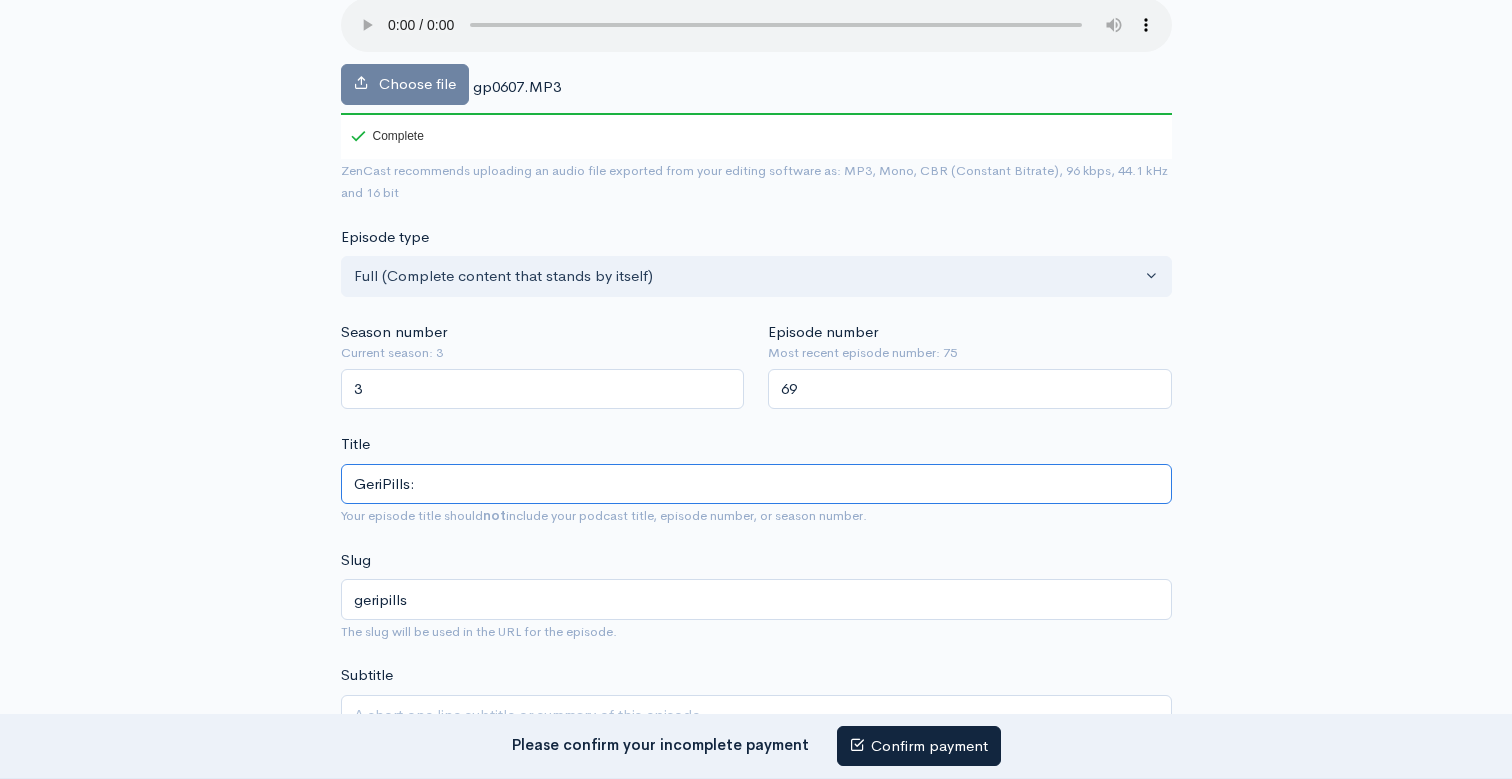 paste on "Deltoide ou Coxa? Vacinação IM no Idoso Frágil" 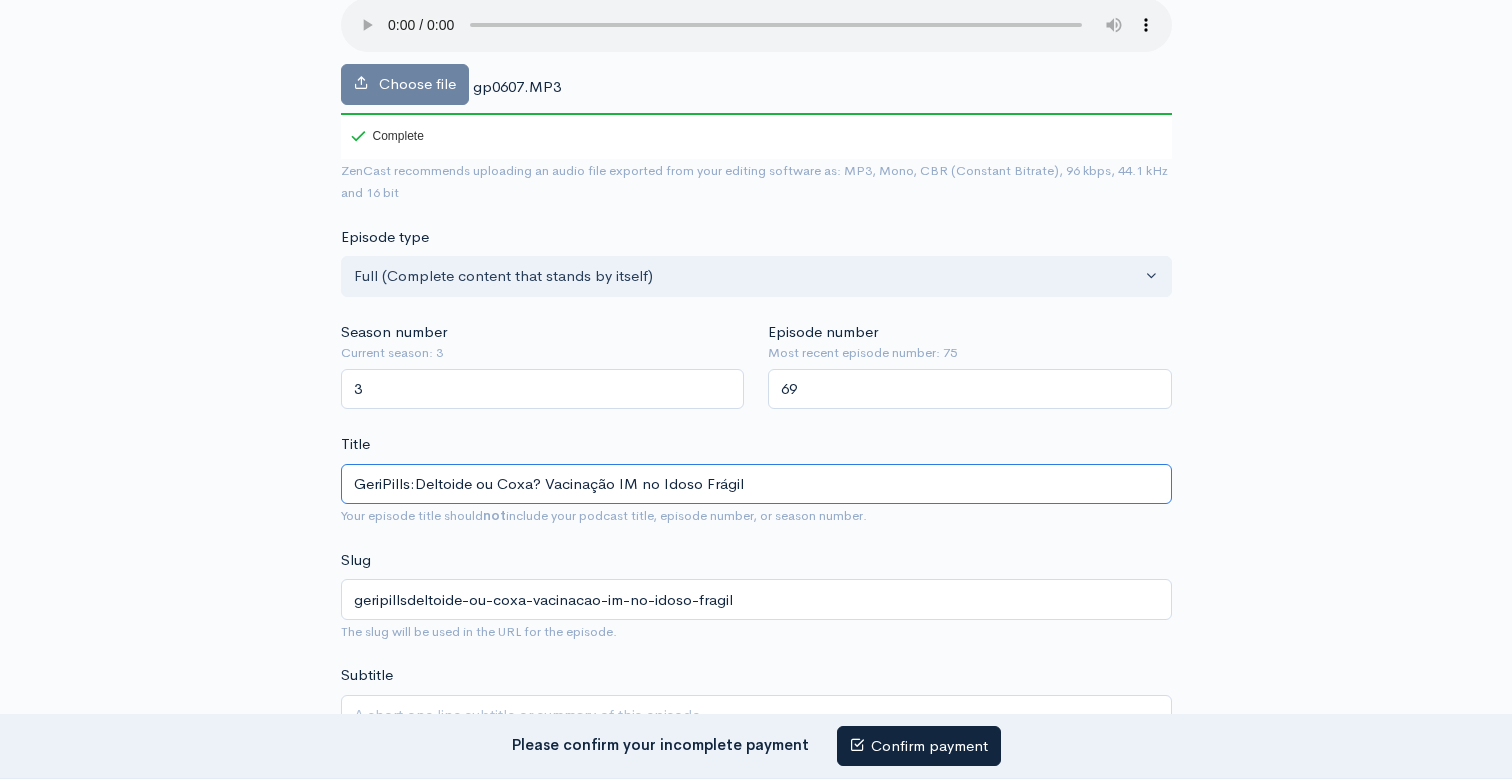 click on "GeriPills:Deltoide ou Coxa? Vacinação IM no Idoso Frágil" at bounding box center (756, 484) 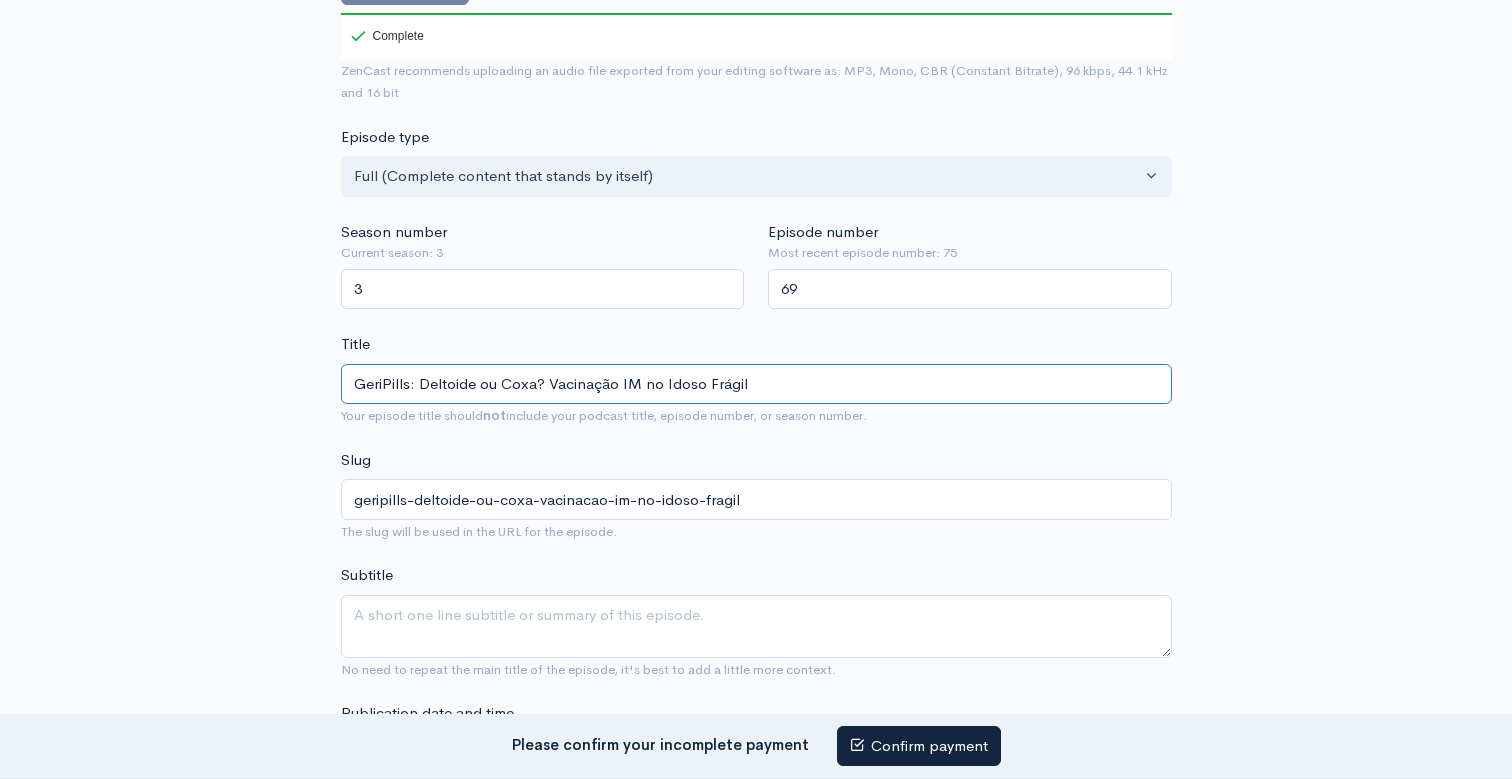 scroll, scrollTop: 416, scrollLeft: 0, axis: vertical 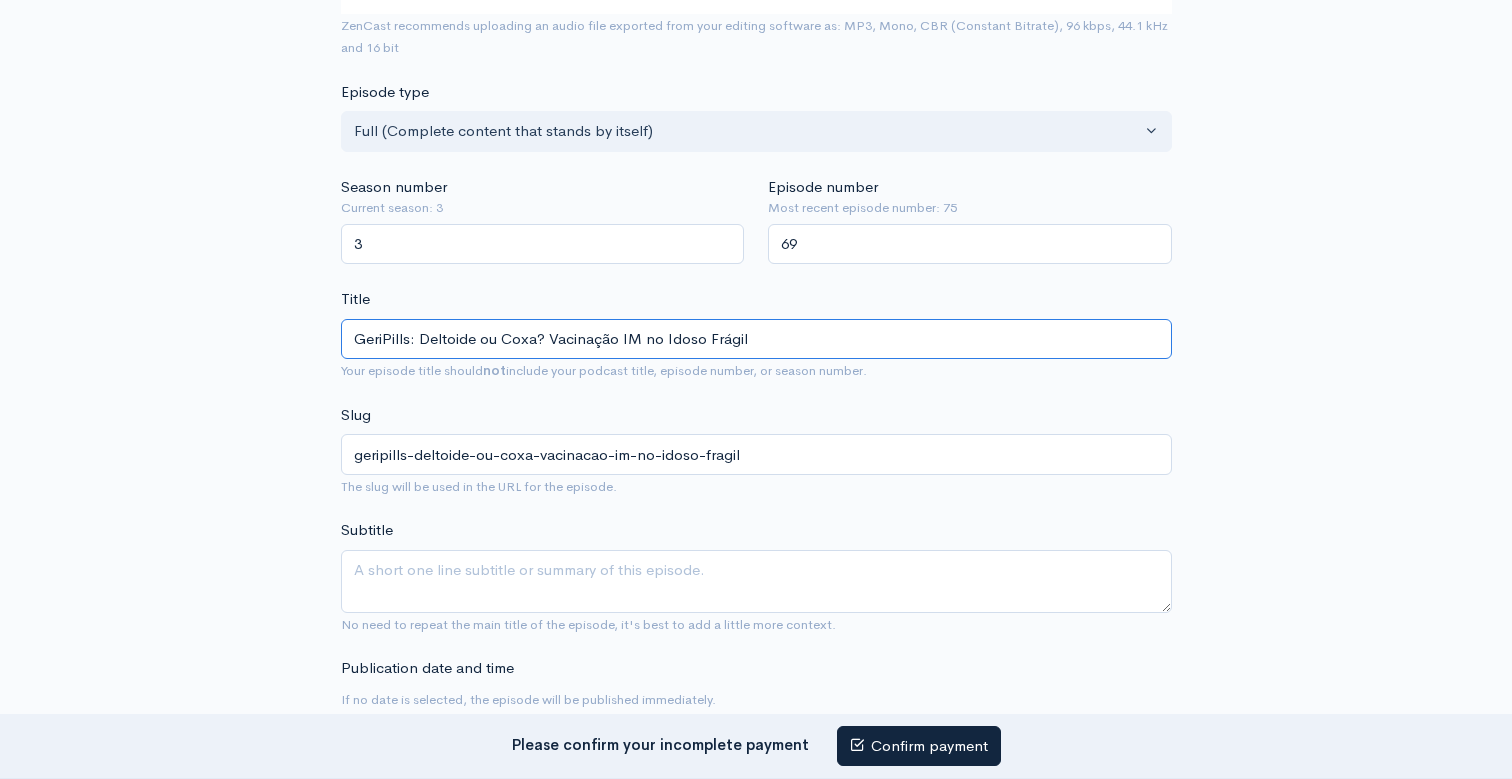 type on "GeriPills: Deltoide ou Coxa? Vacinação IM no Idoso Frágil" 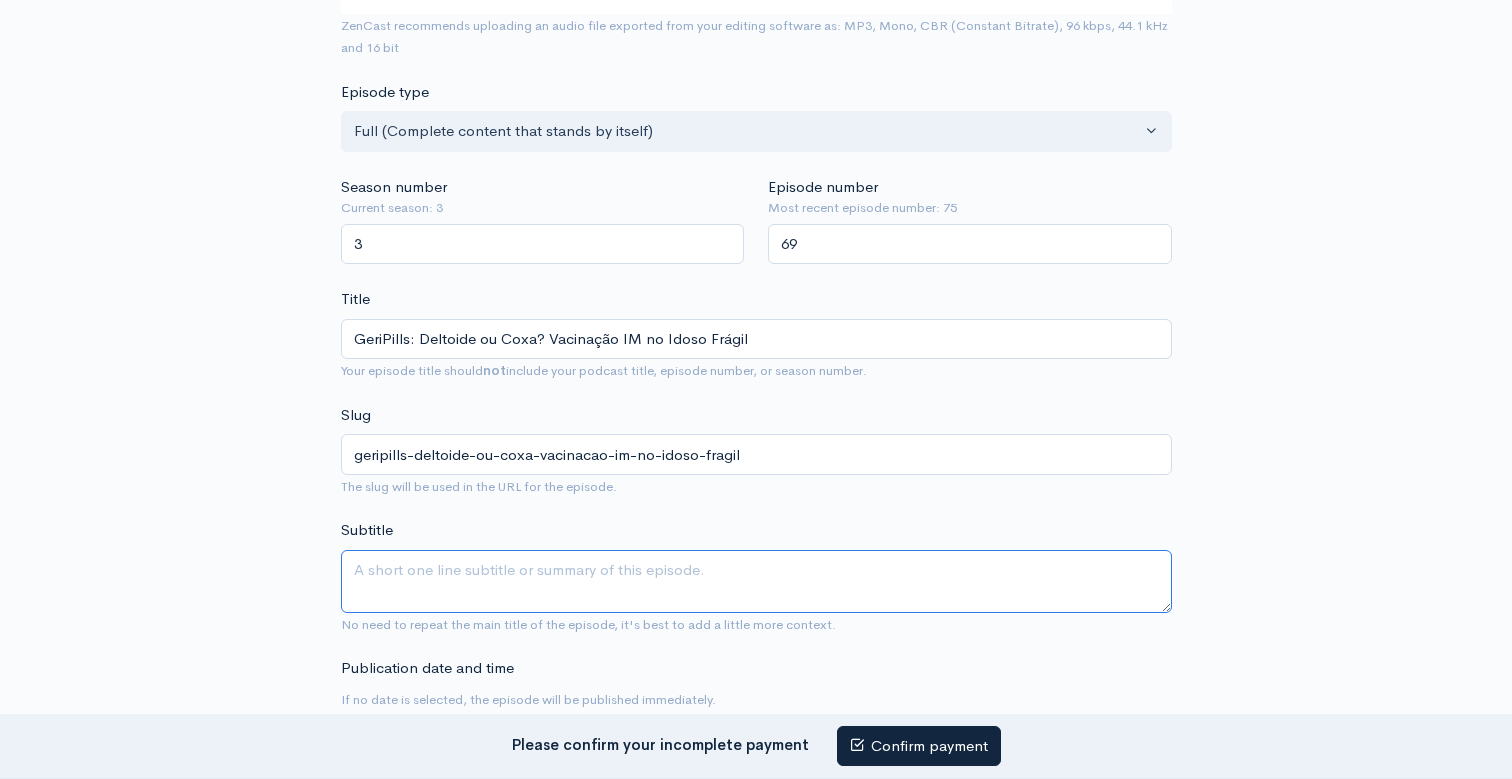 click on "Subtitle" at bounding box center (756, 581) 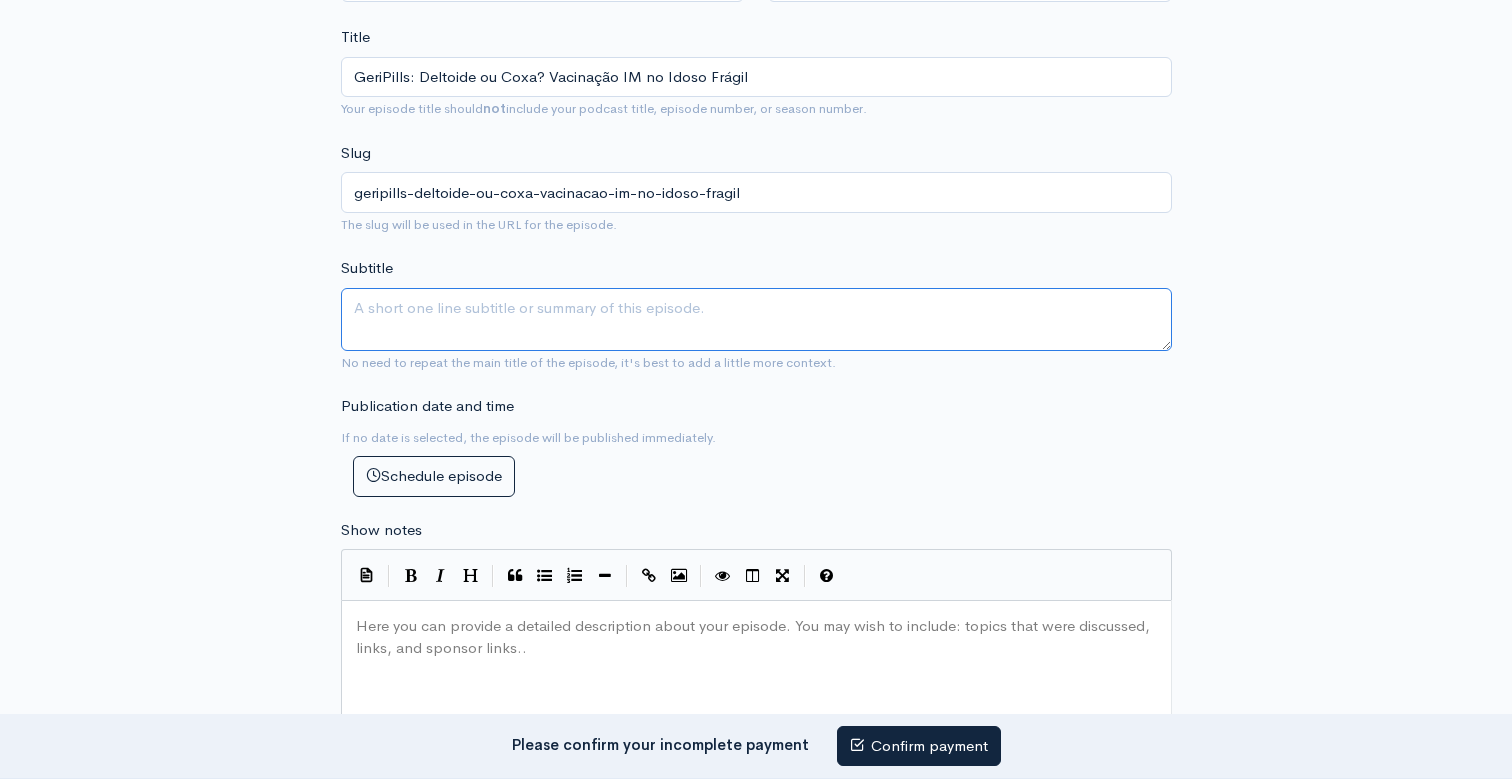 scroll, scrollTop: 699, scrollLeft: 0, axis: vertical 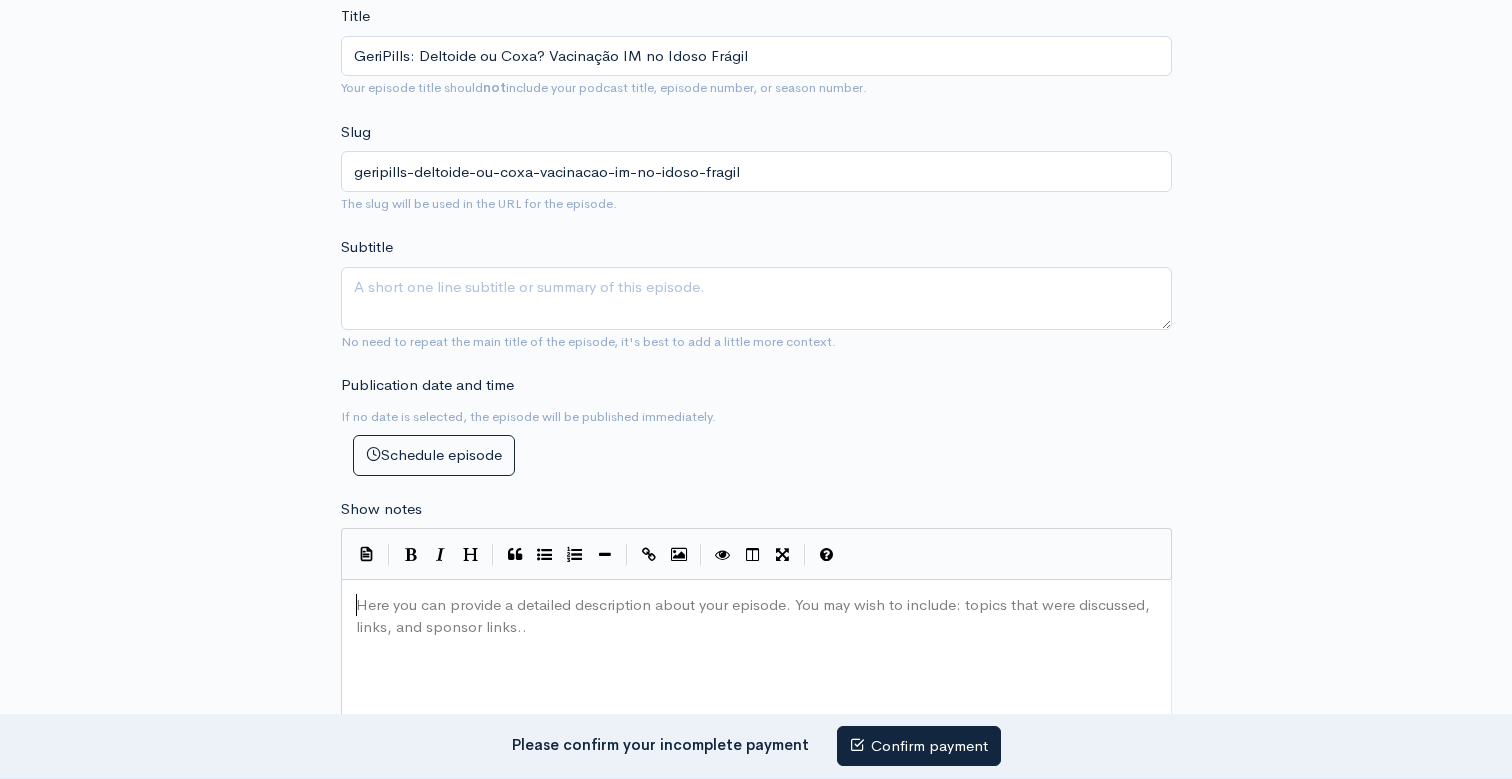 click on "Here you can provide a detailed description about your episode. You may wish to include: topics that were discussed, links, and sponsor links.. xxxxxxxxxx   ​" at bounding box center [781, 765] 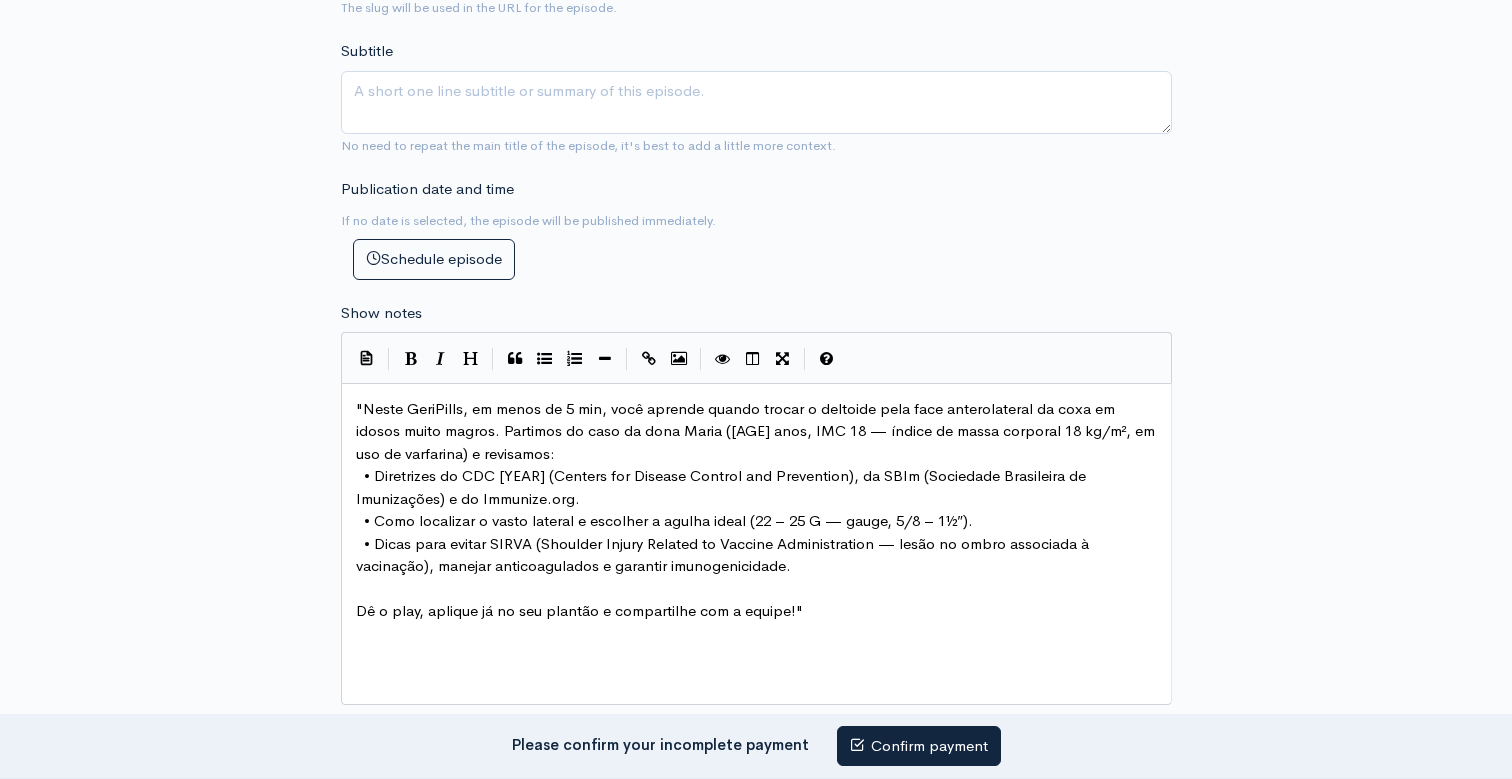 scroll, scrollTop: 900, scrollLeft: 0, axis: vertical 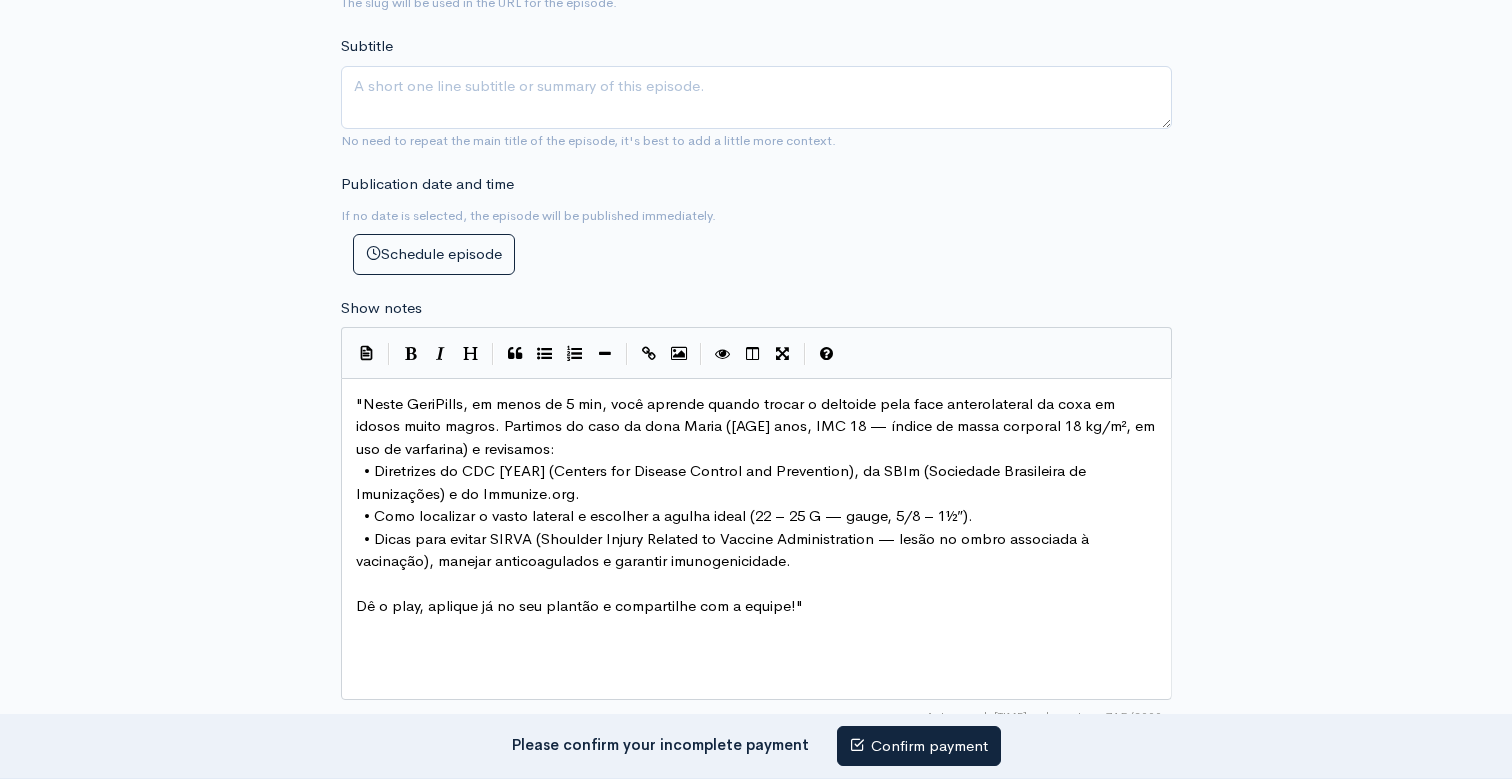 click on ""Neste GeriPills, em menos de 5 min, você aprende quando trocar o deltoide pela face anterolateral da coxa em idosos muito magros. Partimos do caso da dona Maria ([AGE] anos, IMC 18 — índice de massa corporal 18 kg/m², em uso de varfarina) e revisamos:" at bounding box center (758, 426) 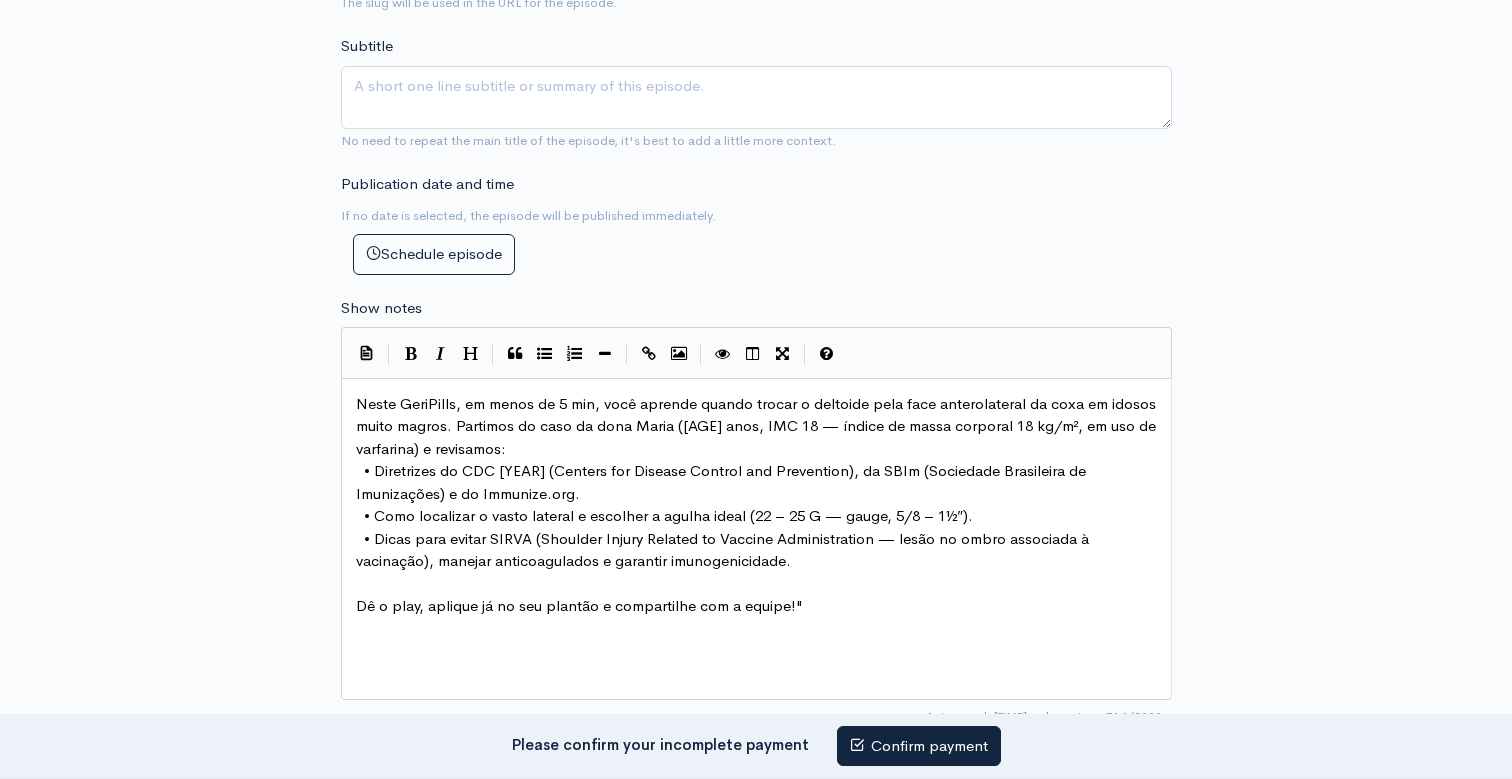 click on "Dê o play, aplique já no seu plantão e compartilhe com a equipe!"" at bounding box center (756, 606) 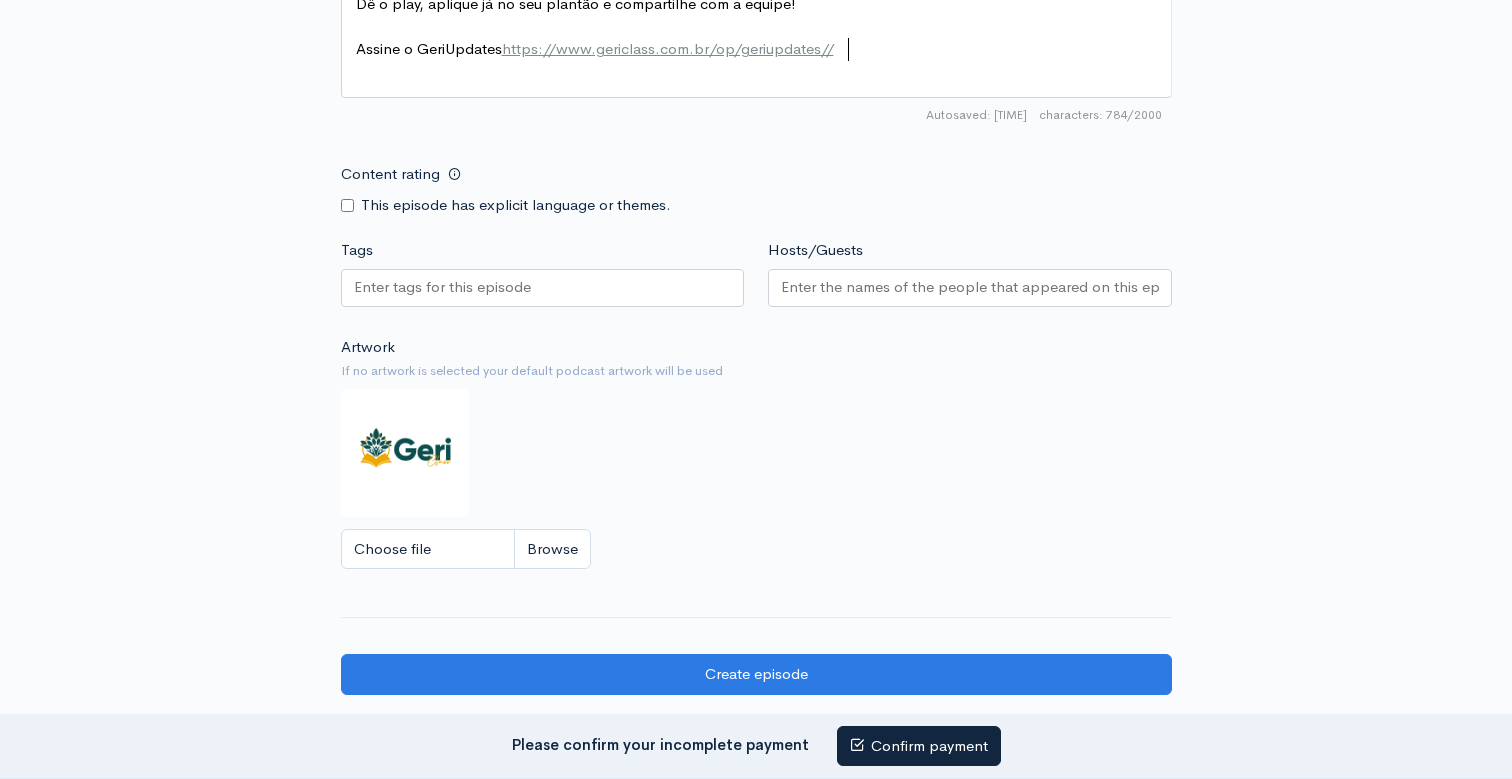 scroll, scrollTop: 1750, scrollLeft: 0, axis: vertical 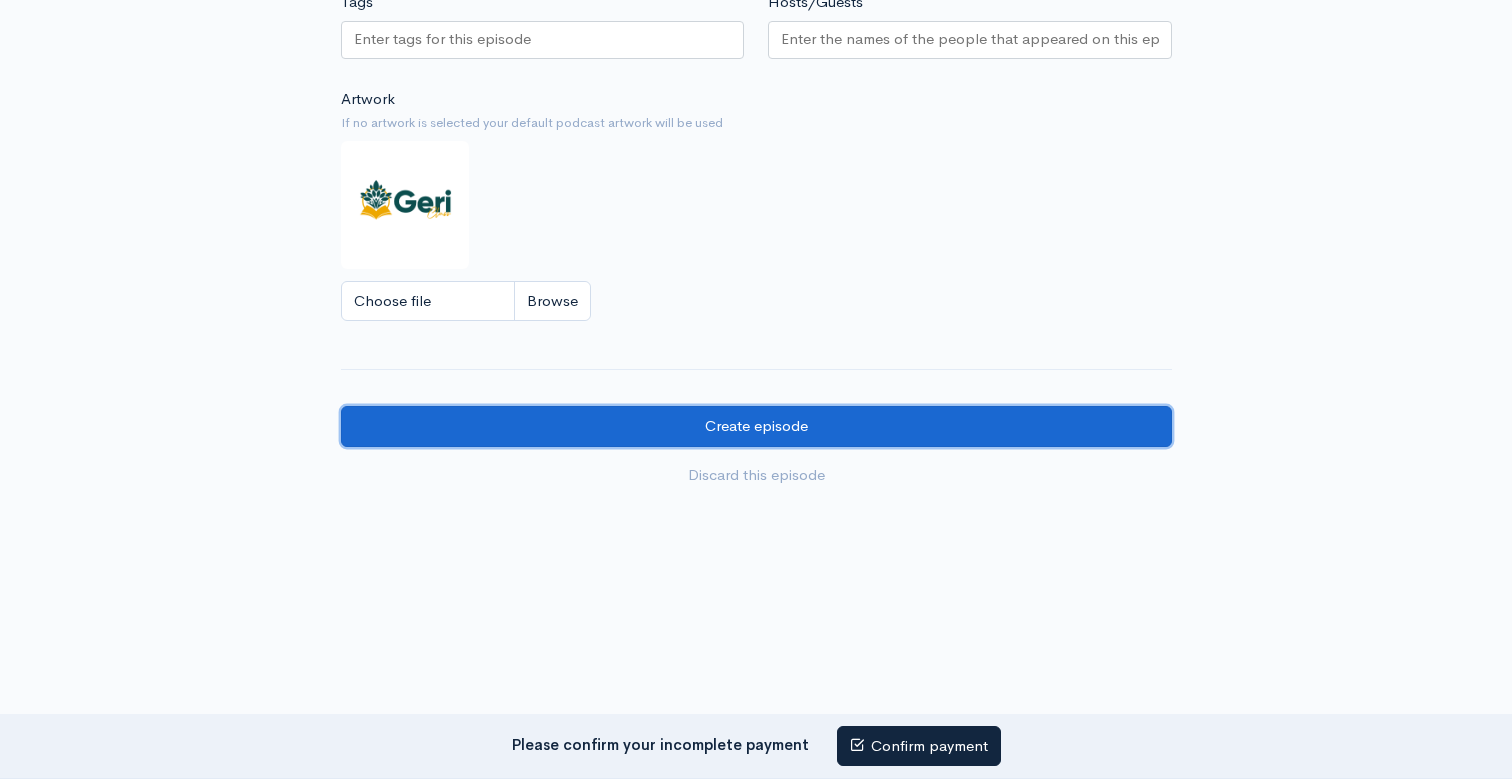click on "Create episode" at bounding box center [756, 426] 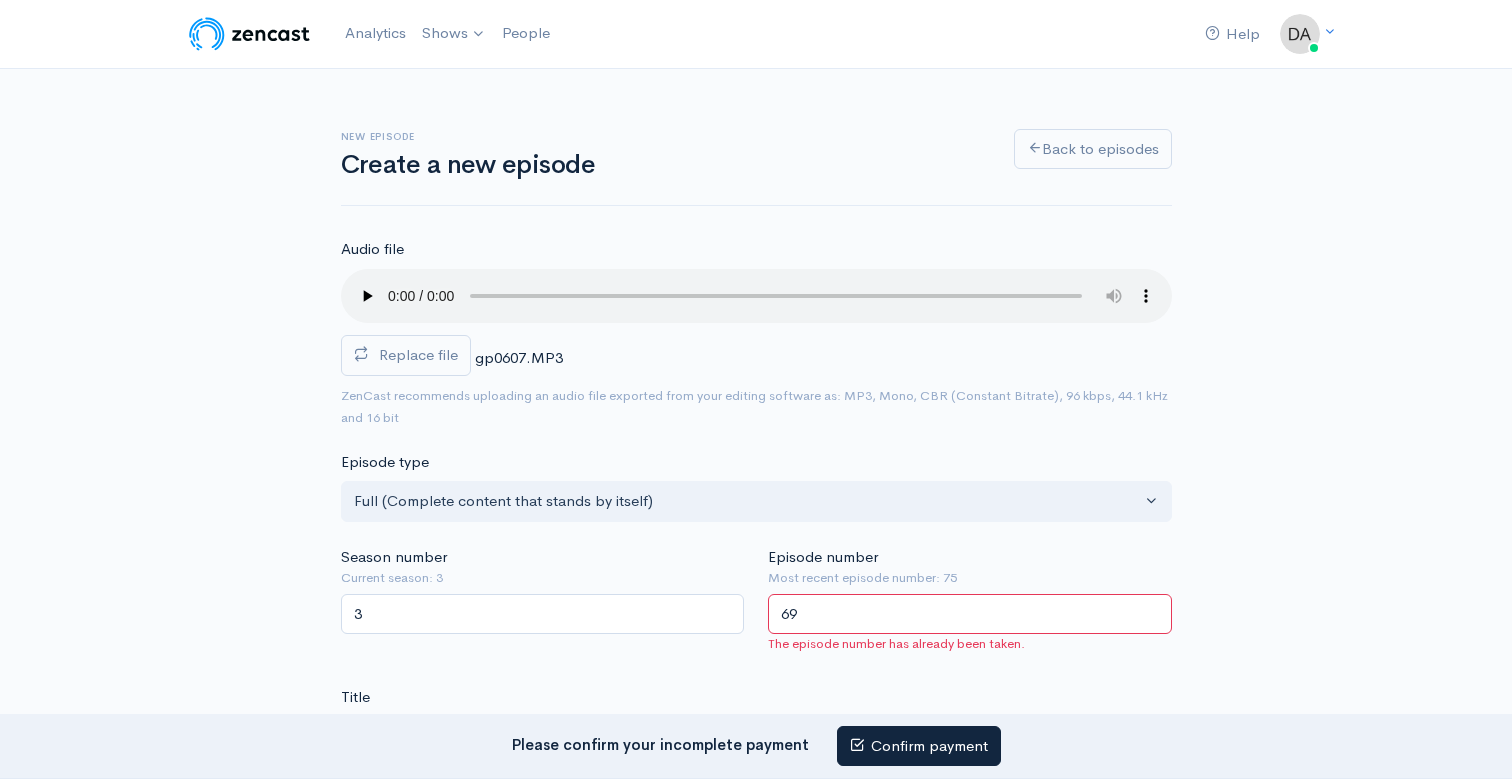 scroll, scrollTop: 0, scrollLeft: 0, axis: both 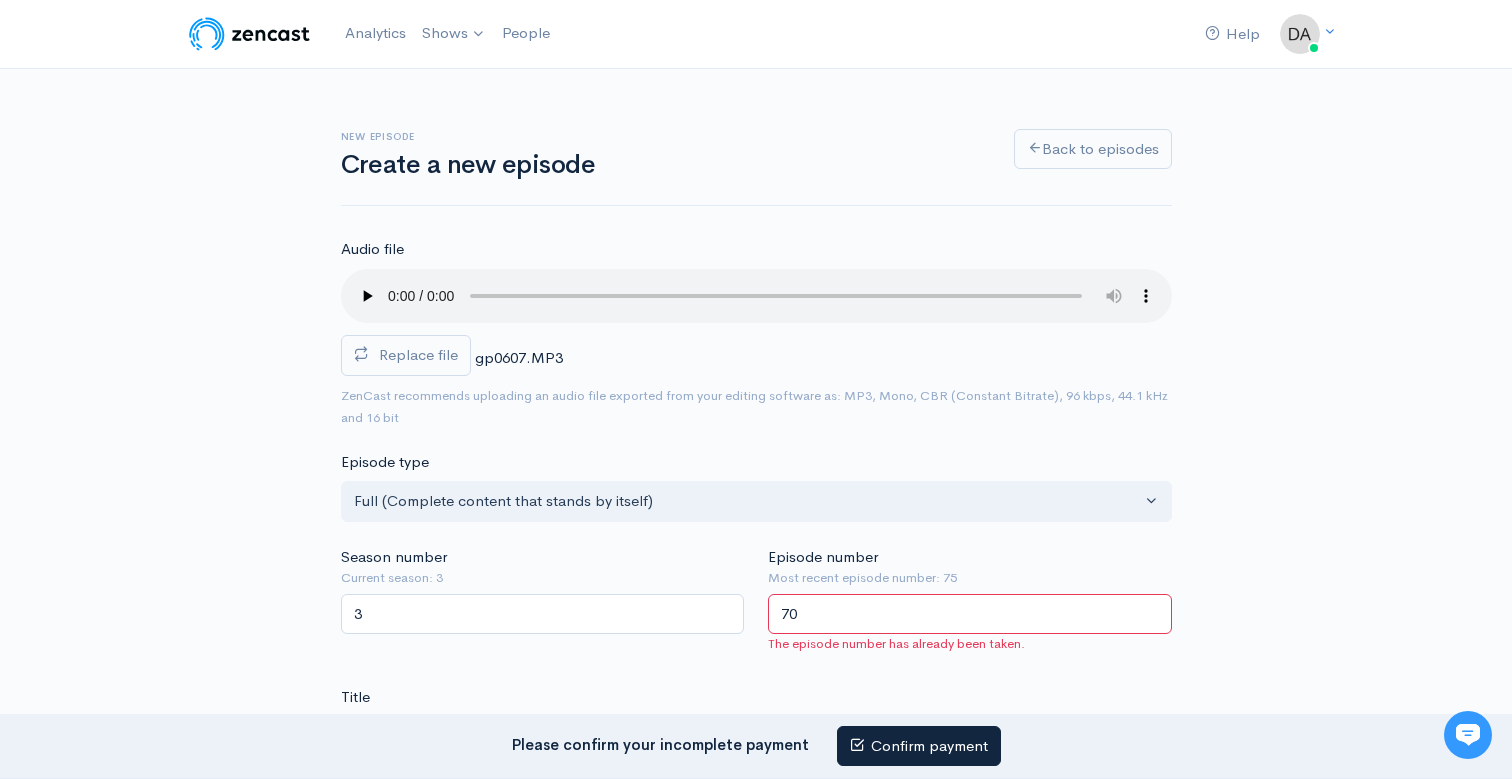 click on "70" at bounding box center [970, 614] 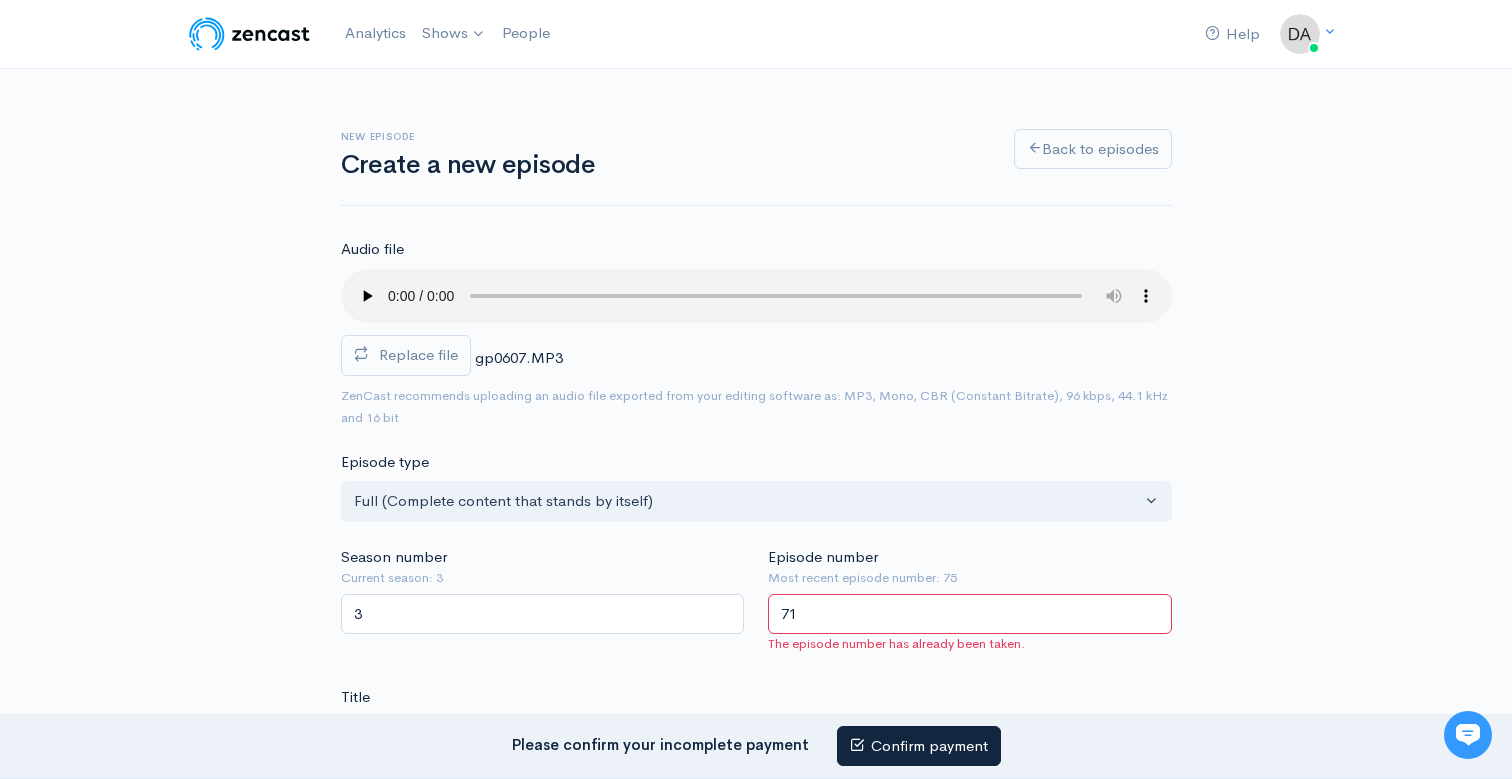 click on "71" at bounding box center [970, 614] 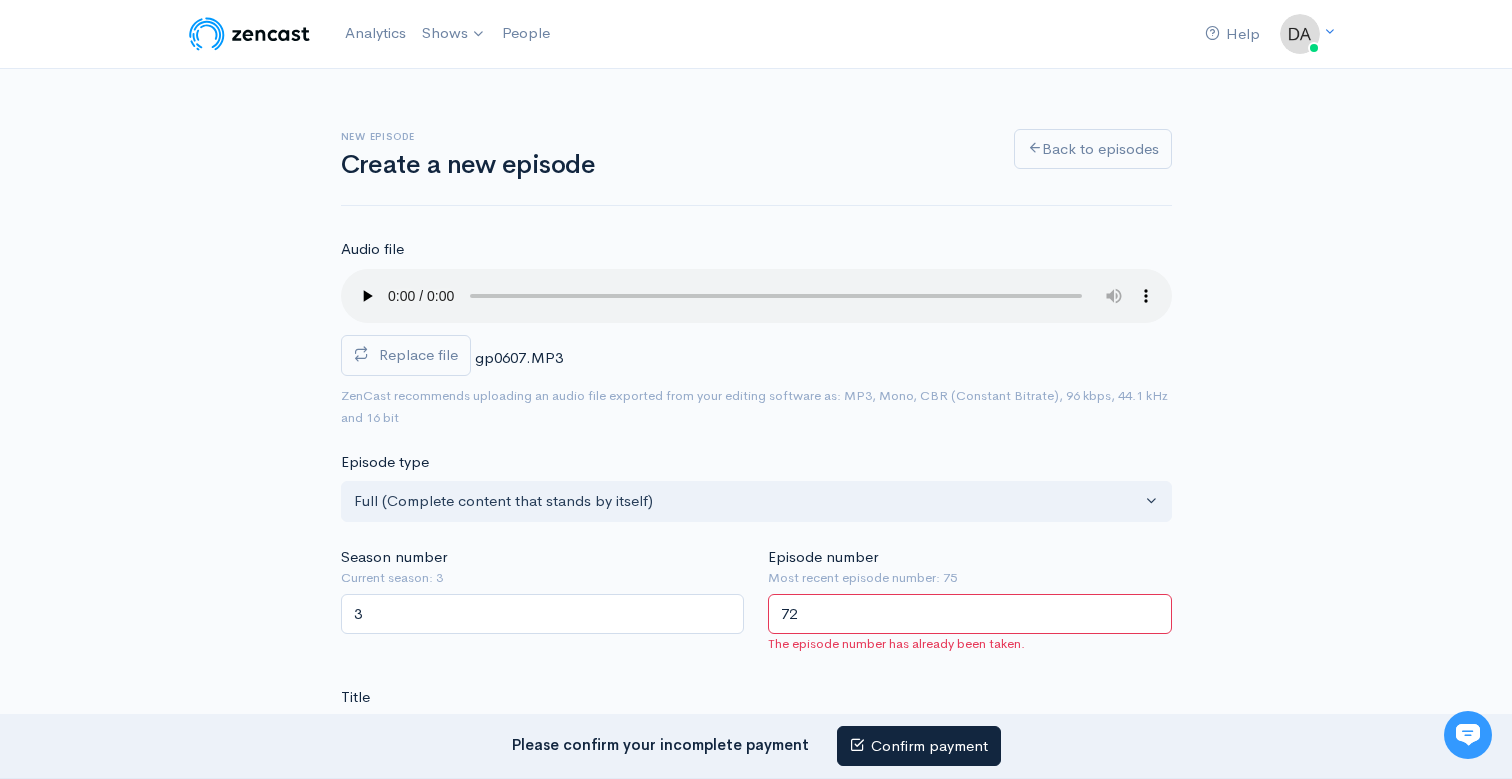 click on "72" at bounding box center [970, 614] 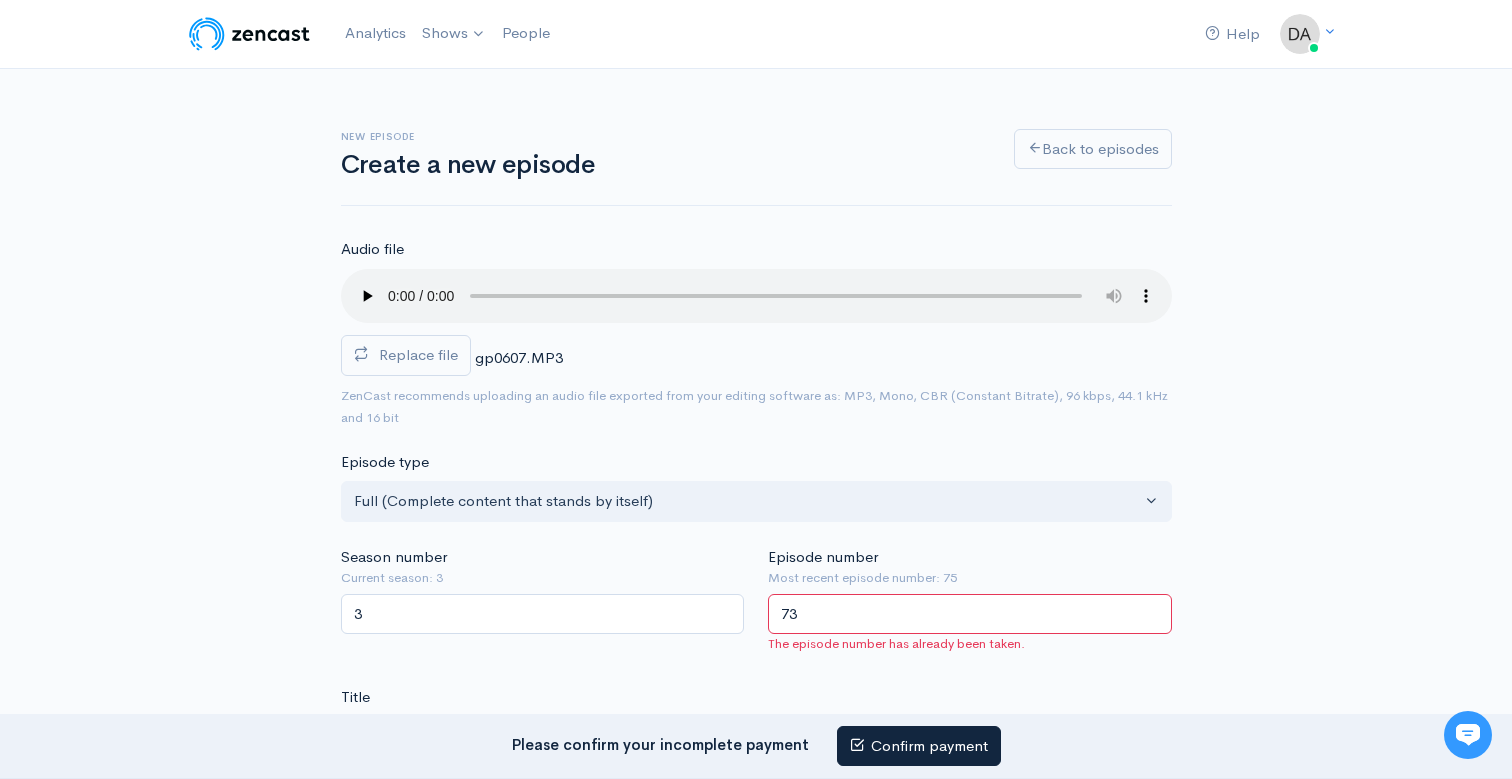 click on "73" at bounding box center (970, 614) 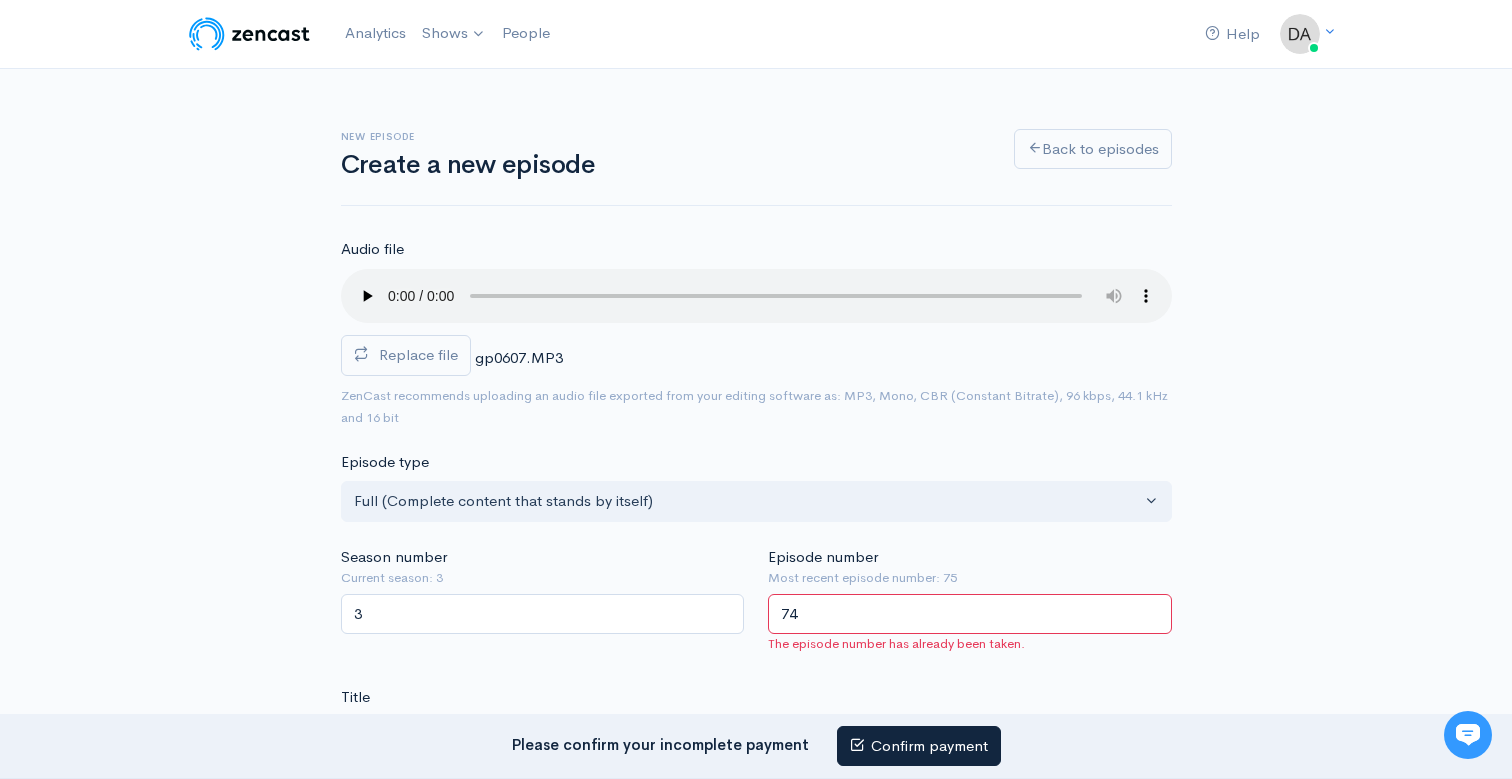 click on "74" at bounding box center [970, 614] 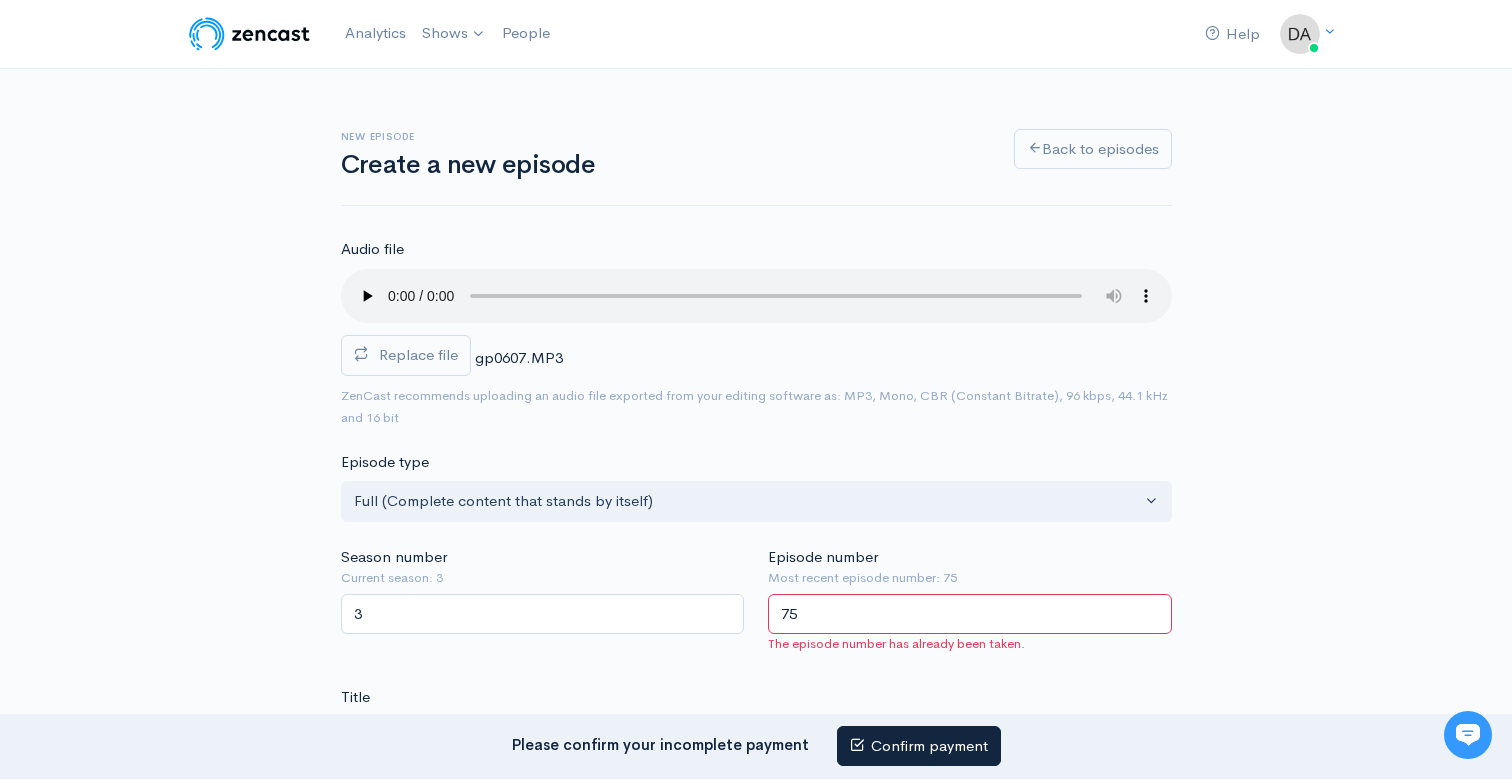 click on "75" at bounding box center (970, 614) 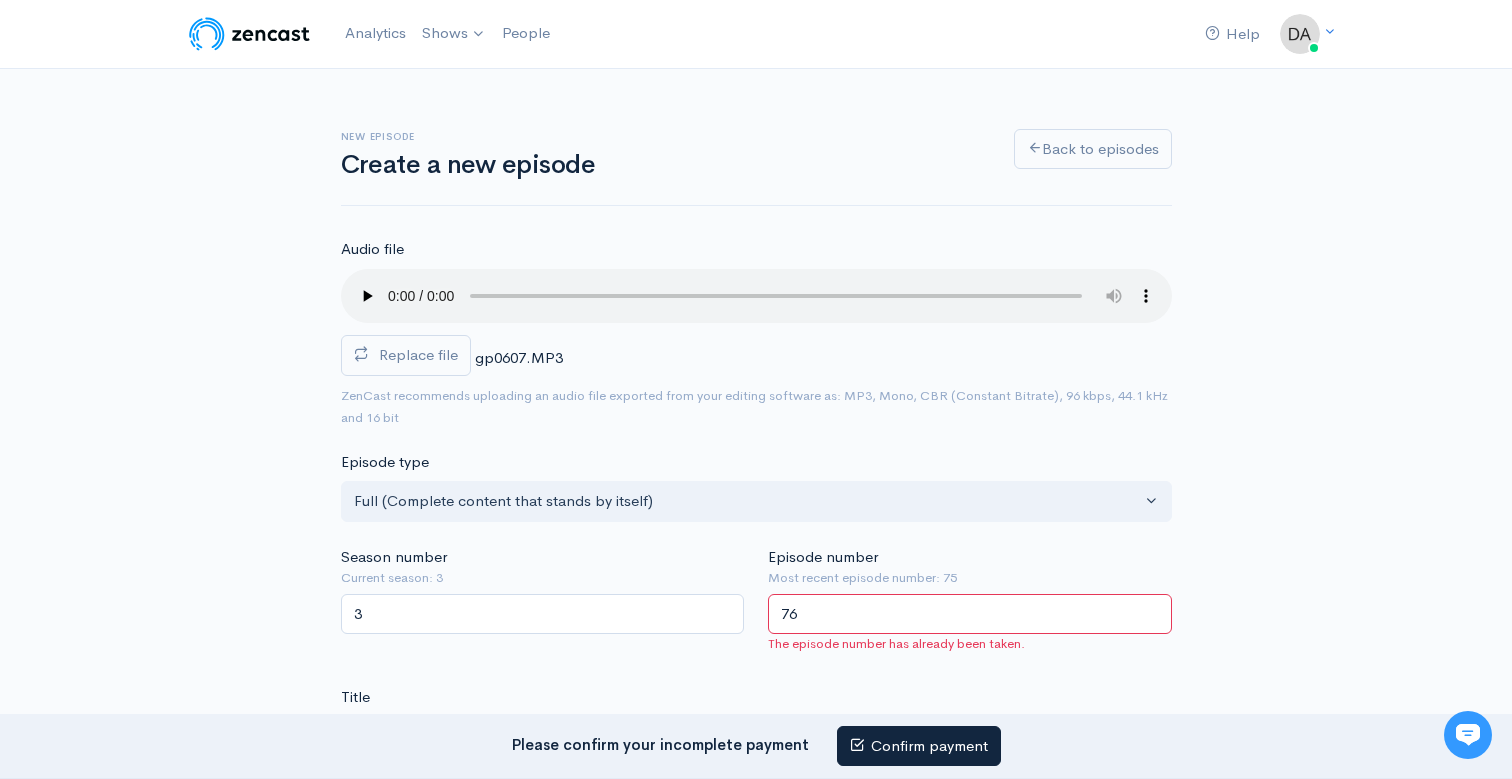 click on "76" at bounding box center [970, 614] 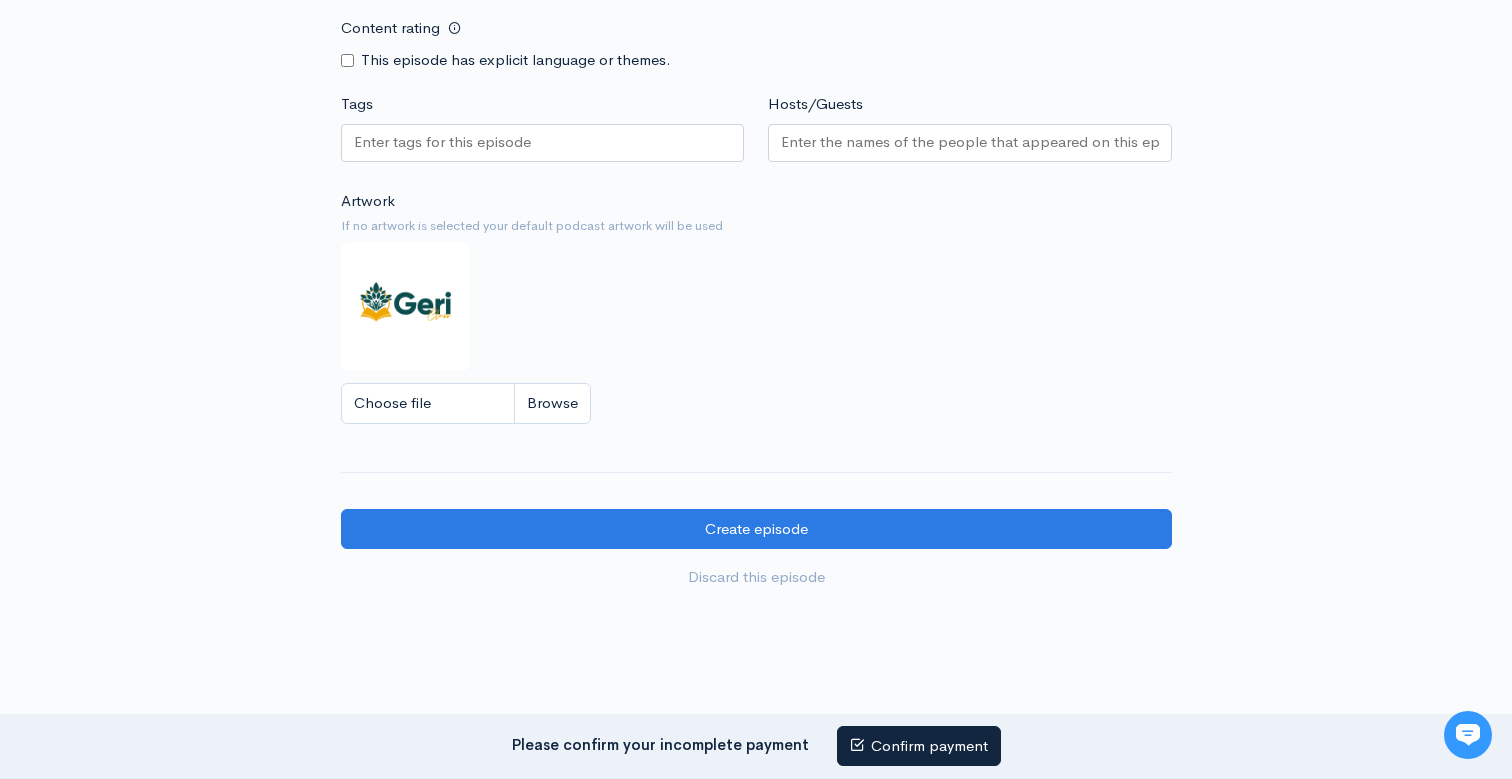 scroll, scrollTop: 1732, scrollLeft: 0, axis: vertical 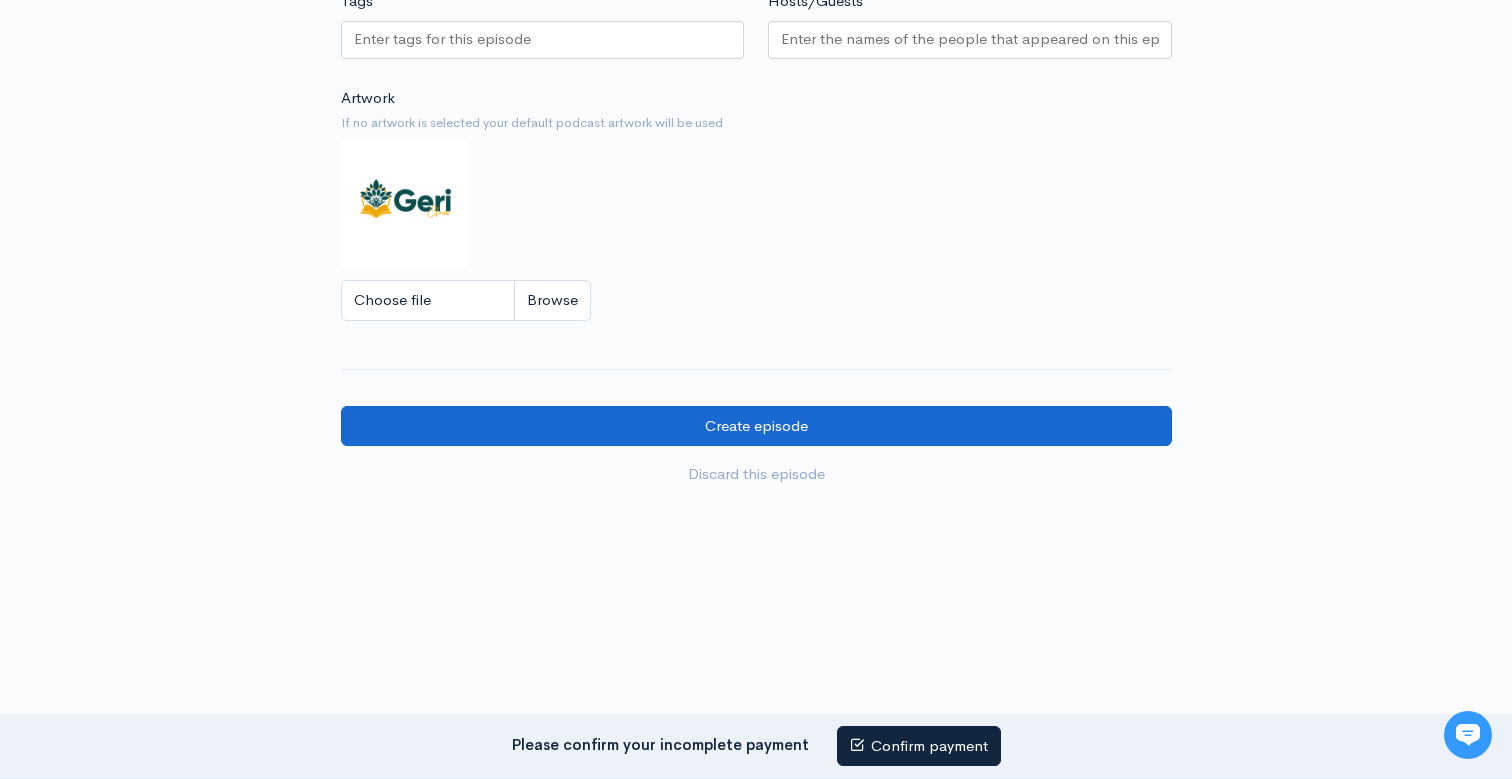 type on "74" 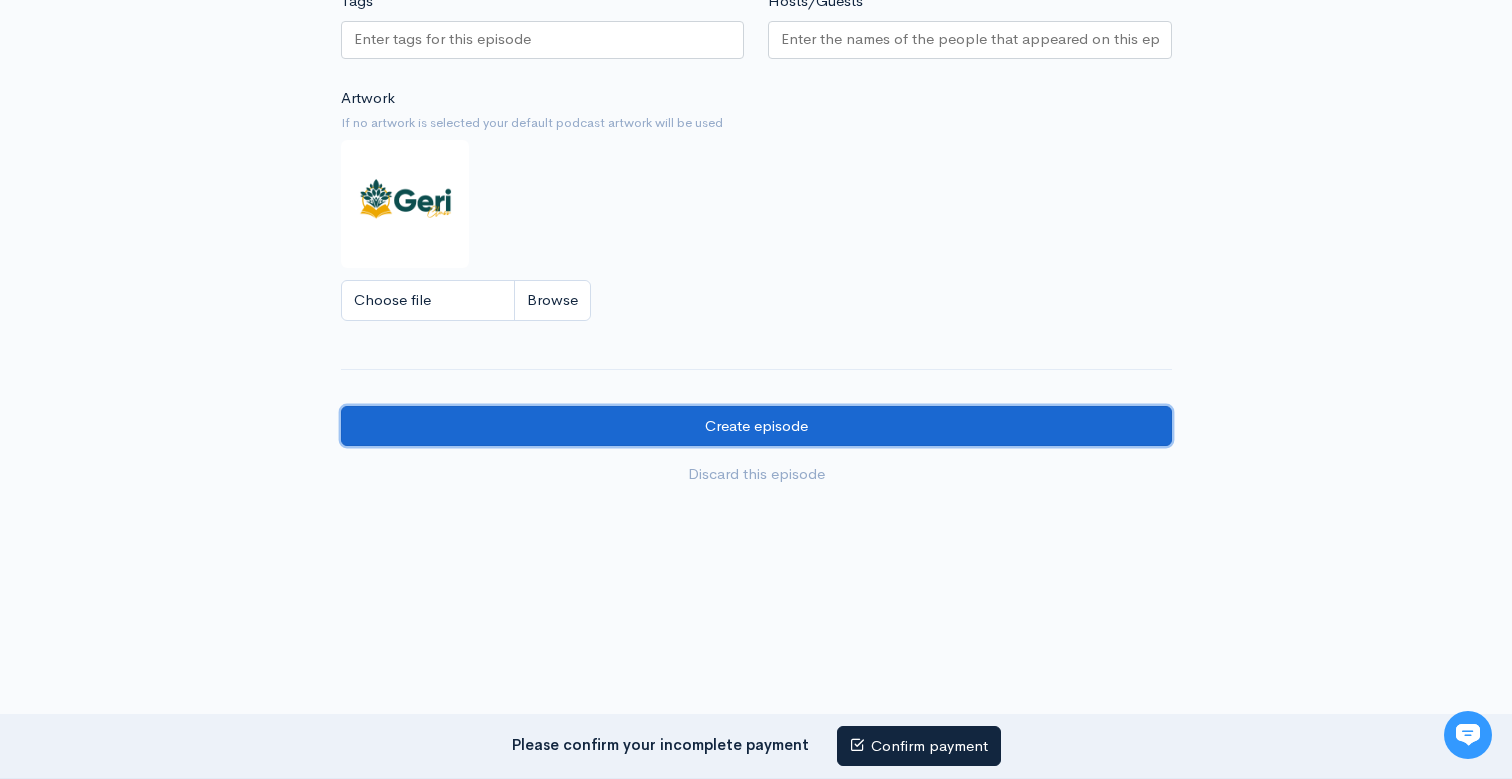 click on "Create episode" at bounding box center (756, 426) 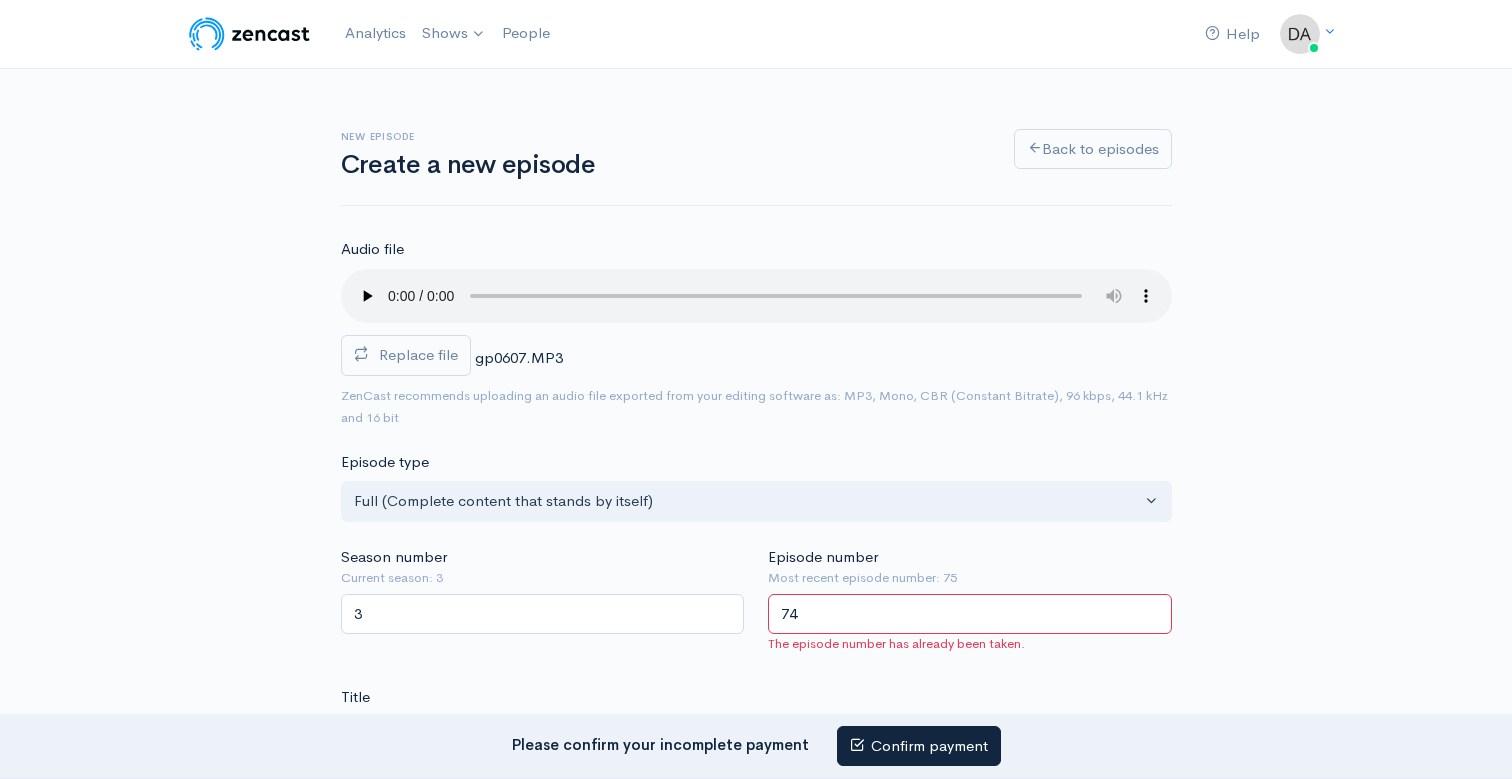 scroll, scrollTop: 0, scrollLeft: 0, axis: both 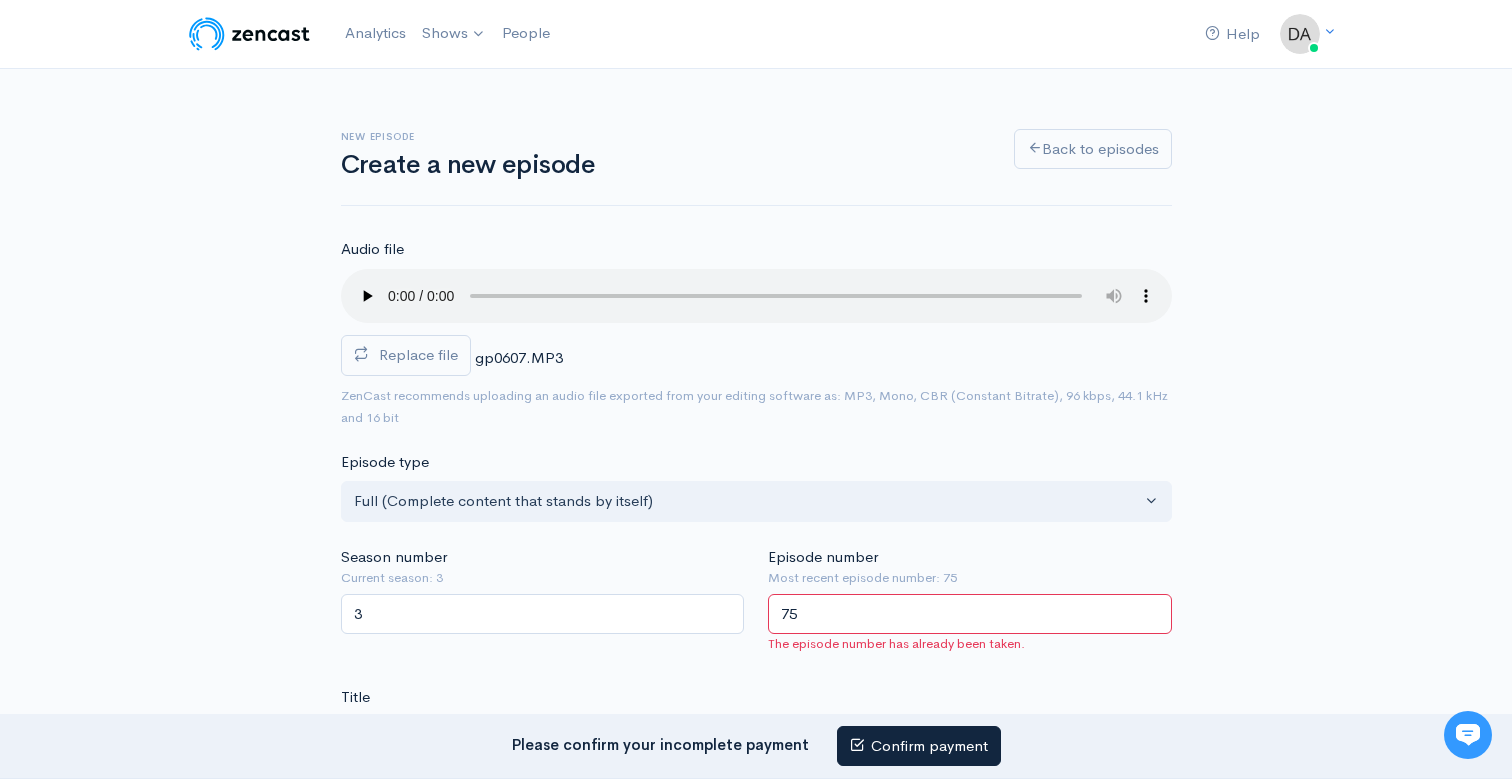 click on "75" at bounding box center [970, 614] 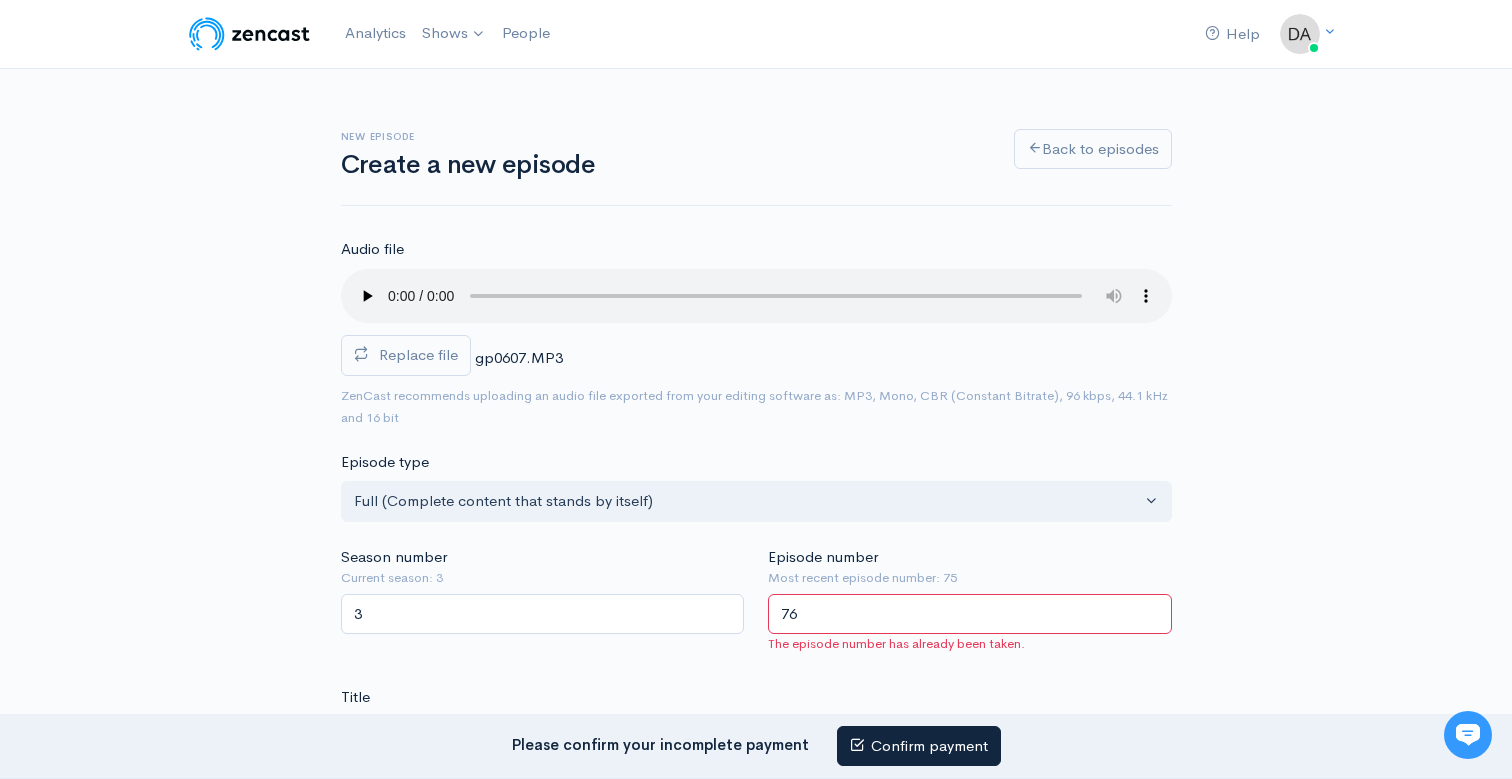 type on "76" 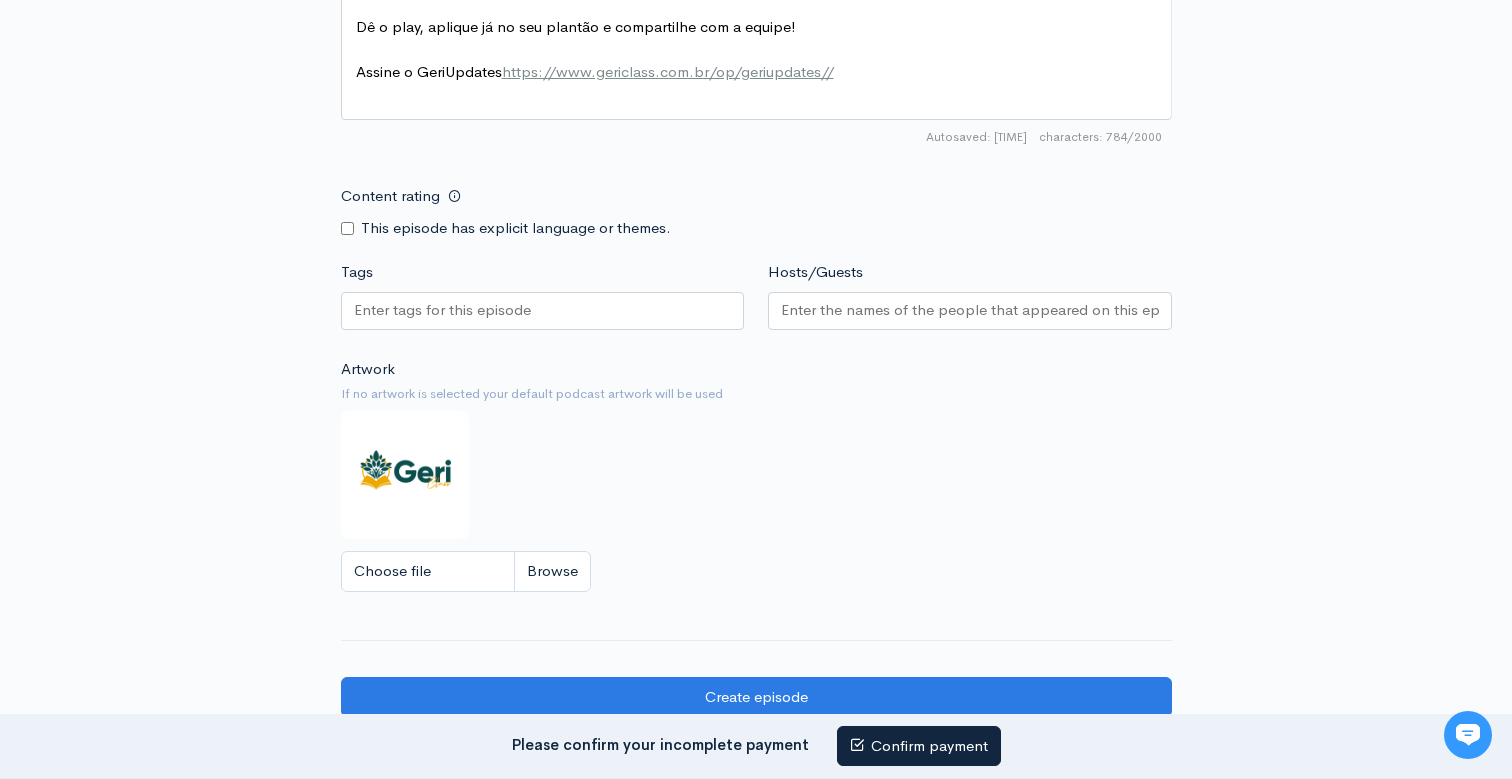 scroll, scrollTop: 1732, scrollLeft: 0, axis: vertical 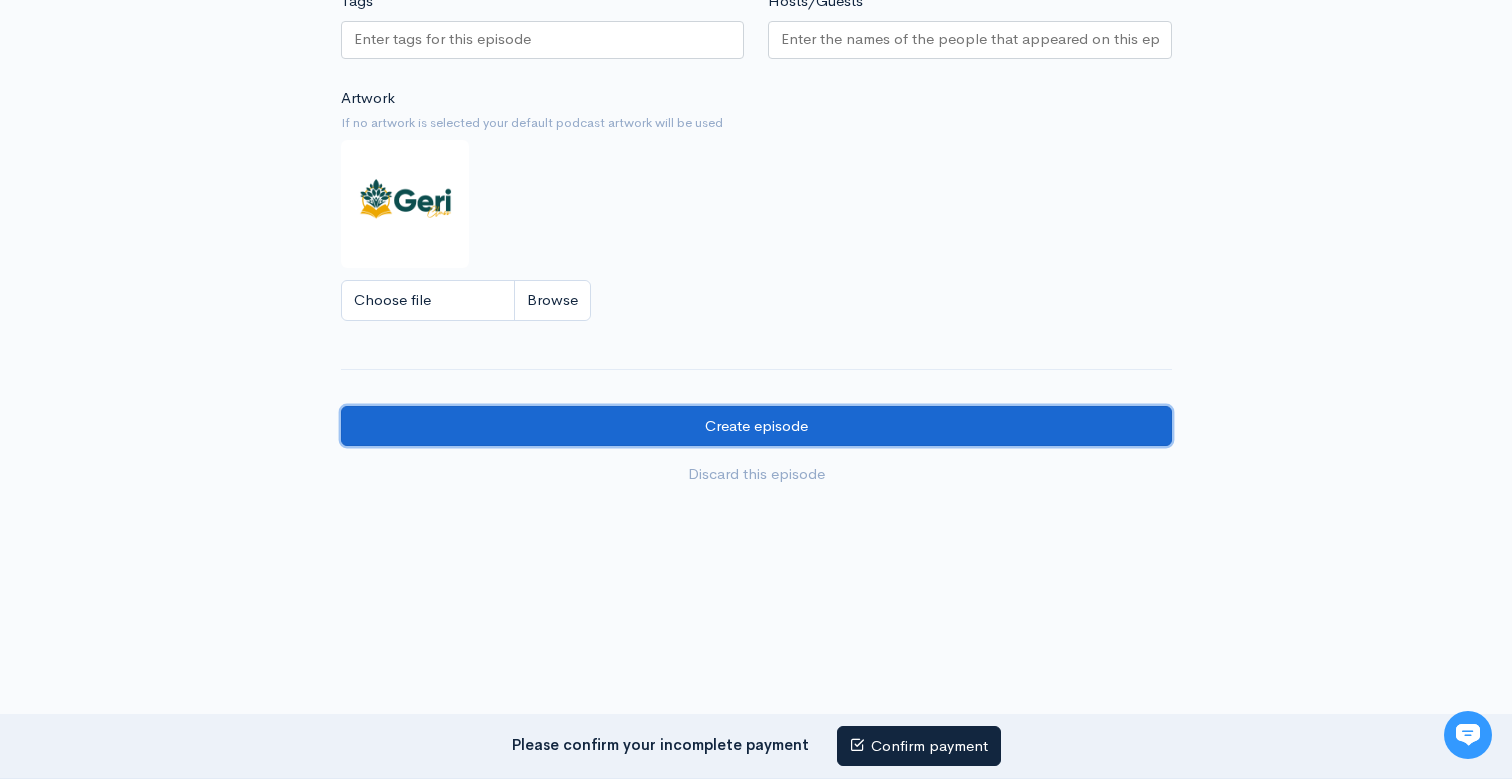 click on "Create episode" at bounding box center (756, 426) 